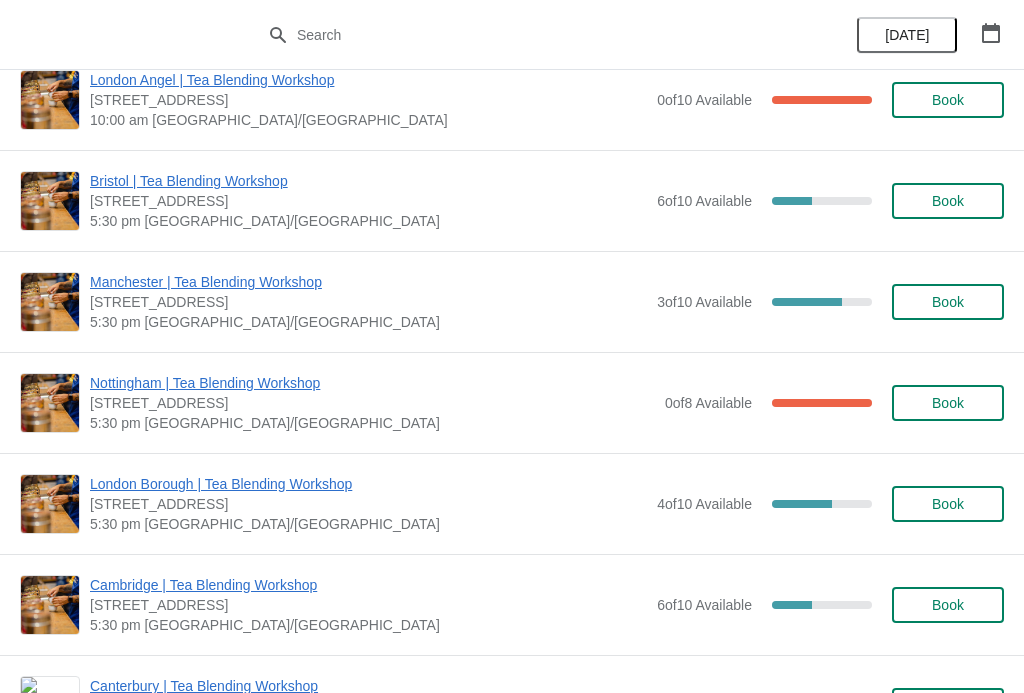 scroll, scrollTop: 615, scrollLeft: 0, axis: vertical 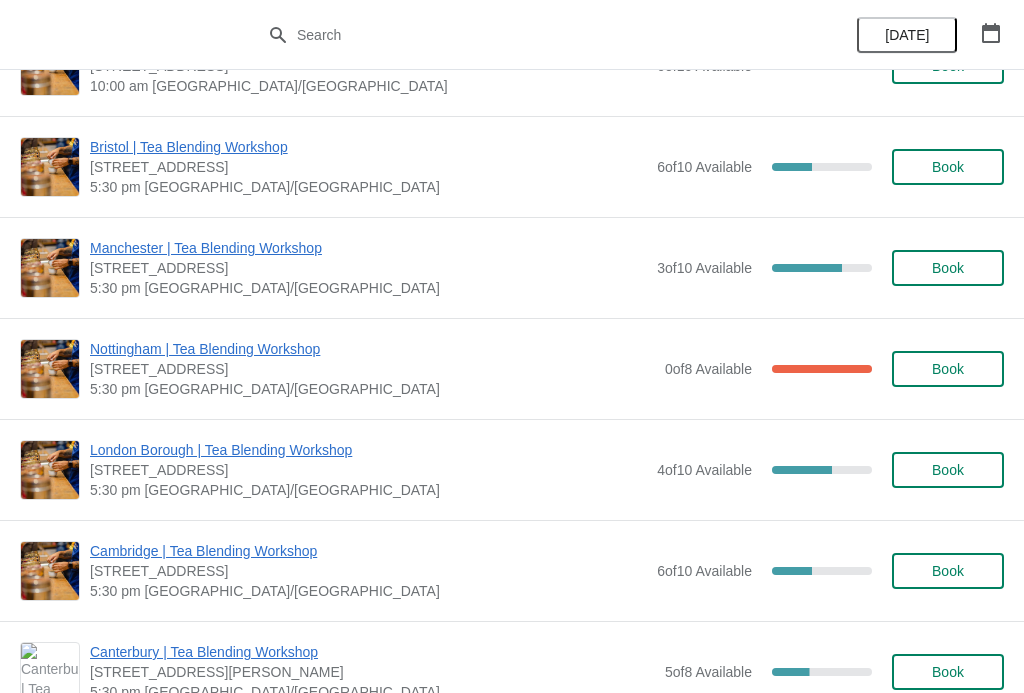 click on "Nottingham | Tea Blending Workshop" at bounding box center [372, 349] 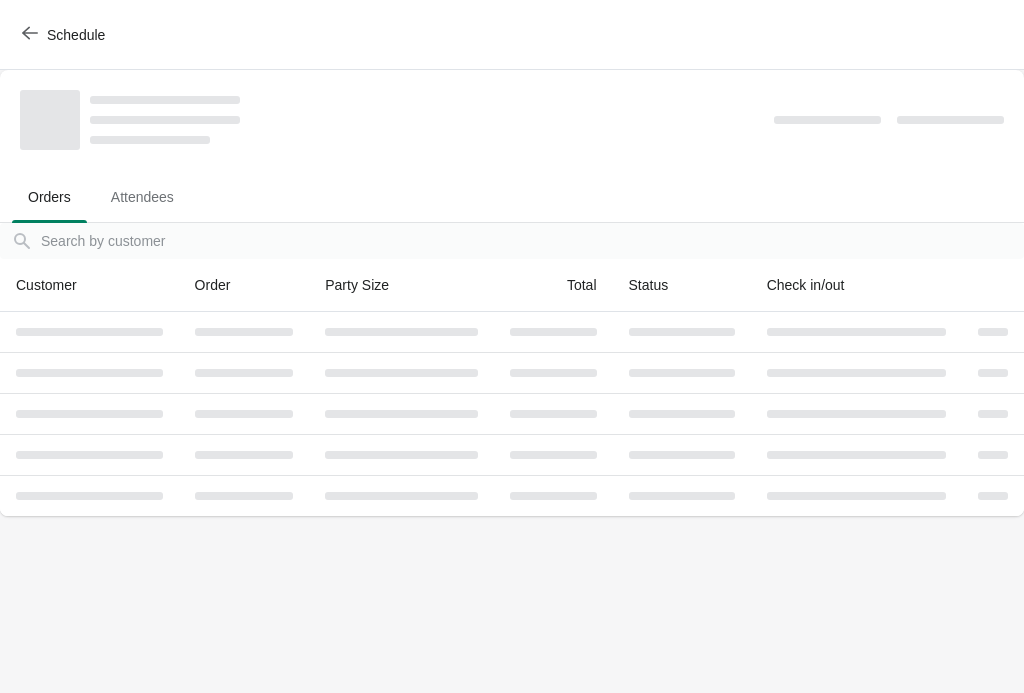 scroll, scrollTop: 0, scrollLeft: 0, axis: both 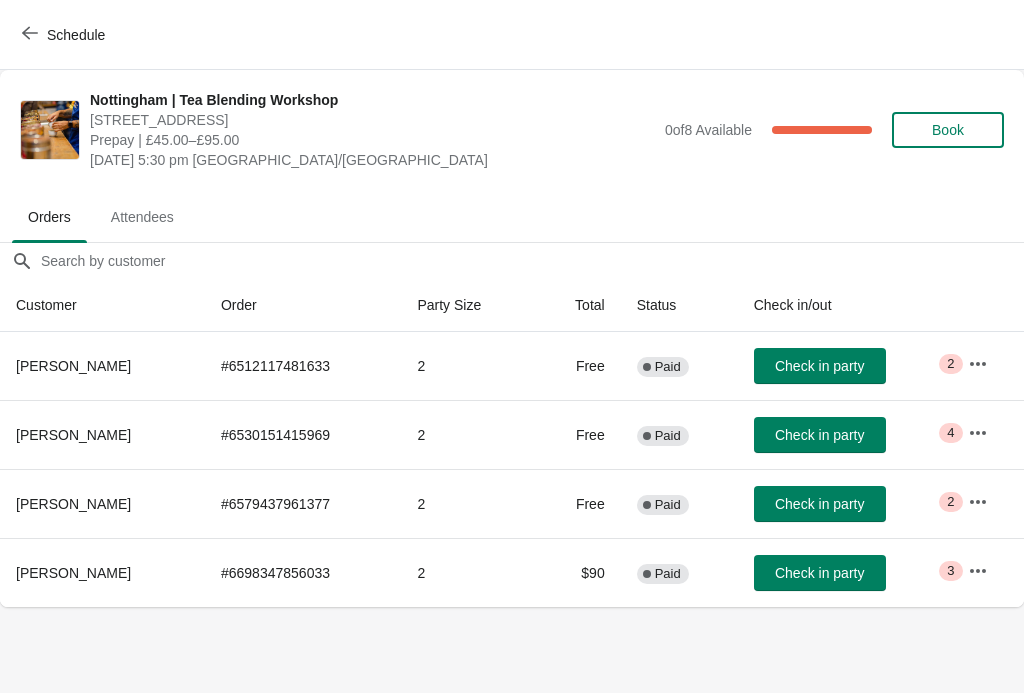 click 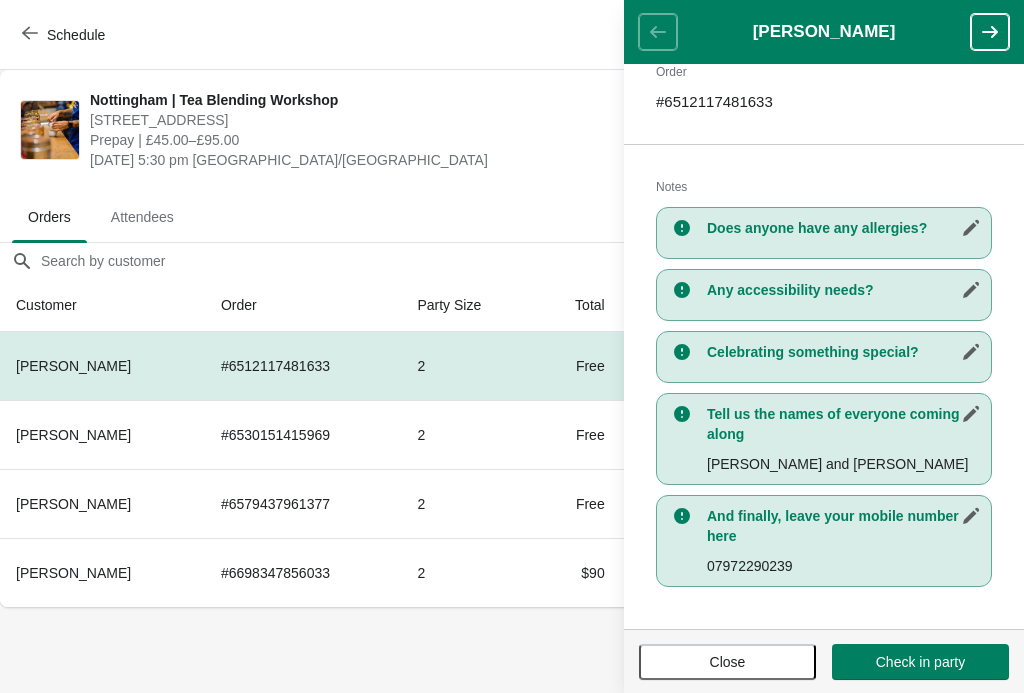 scroll, scrollTop: 329, scrollLeft: 0, axis: vertical 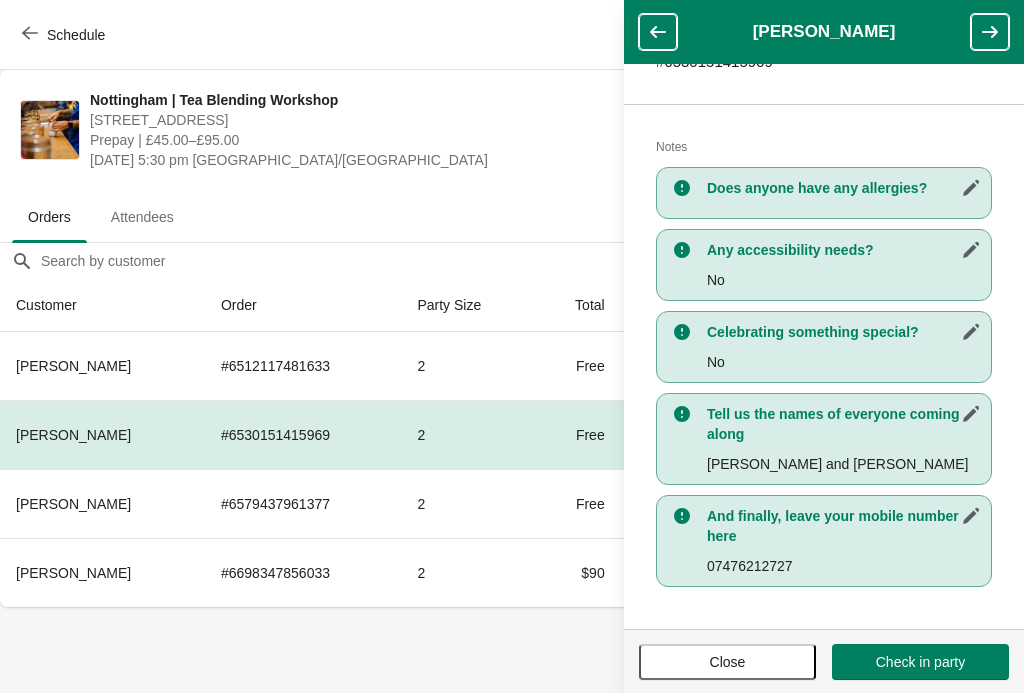 click 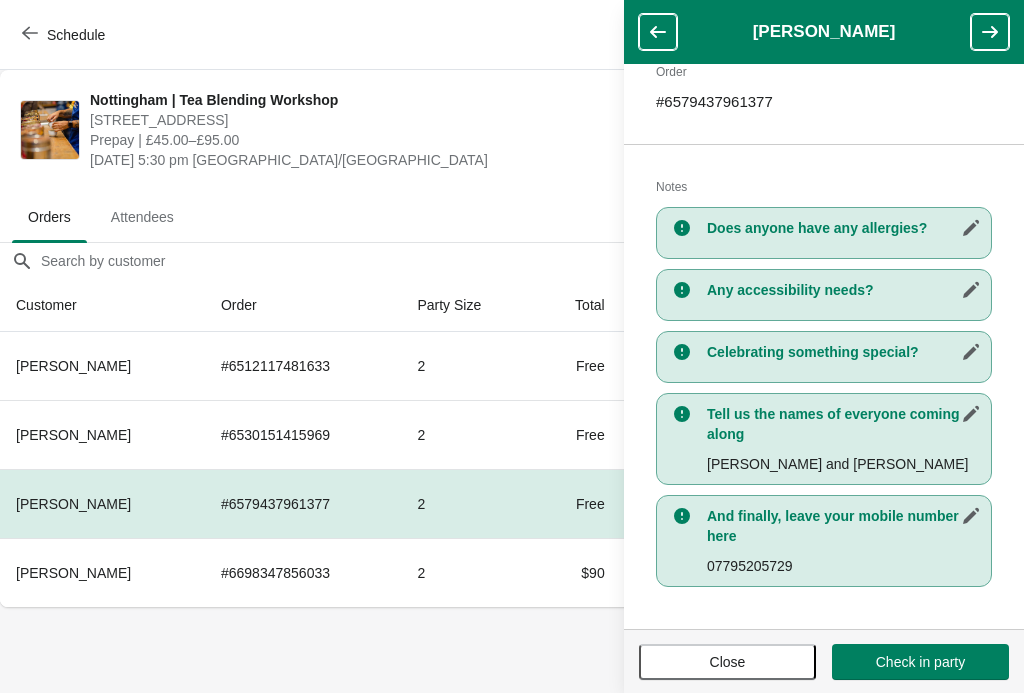 scroll, scrollTop: 330, scrollLeft: 0, axis: vertical 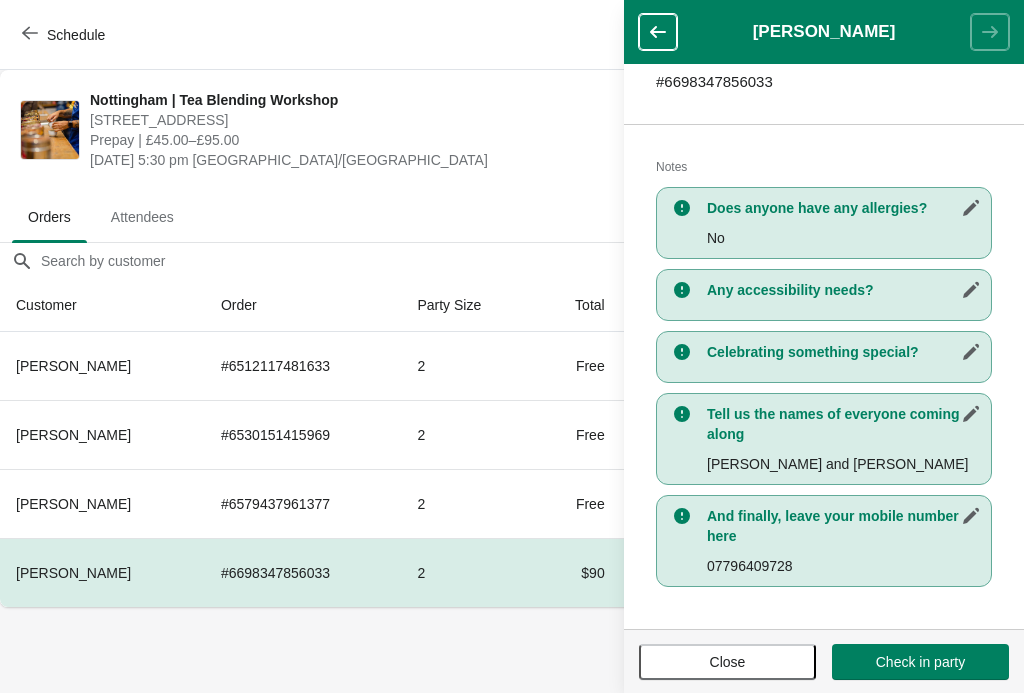 click on "2" at bounding box center [467, 366] 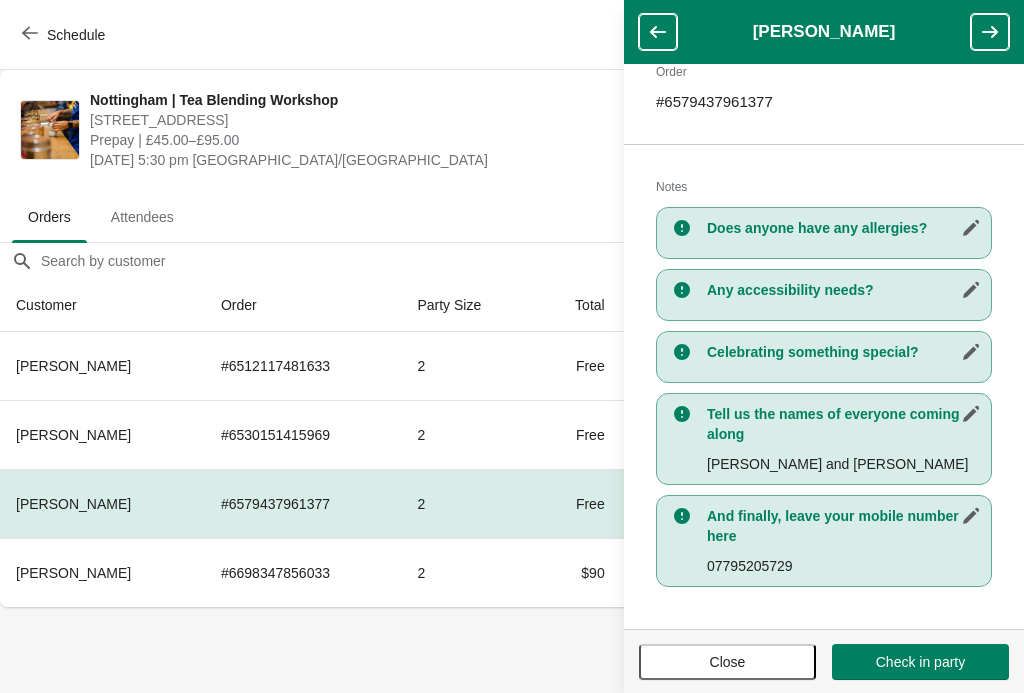 scroll, scrollTop: 331, scrollLeft: 0, axis: vertical 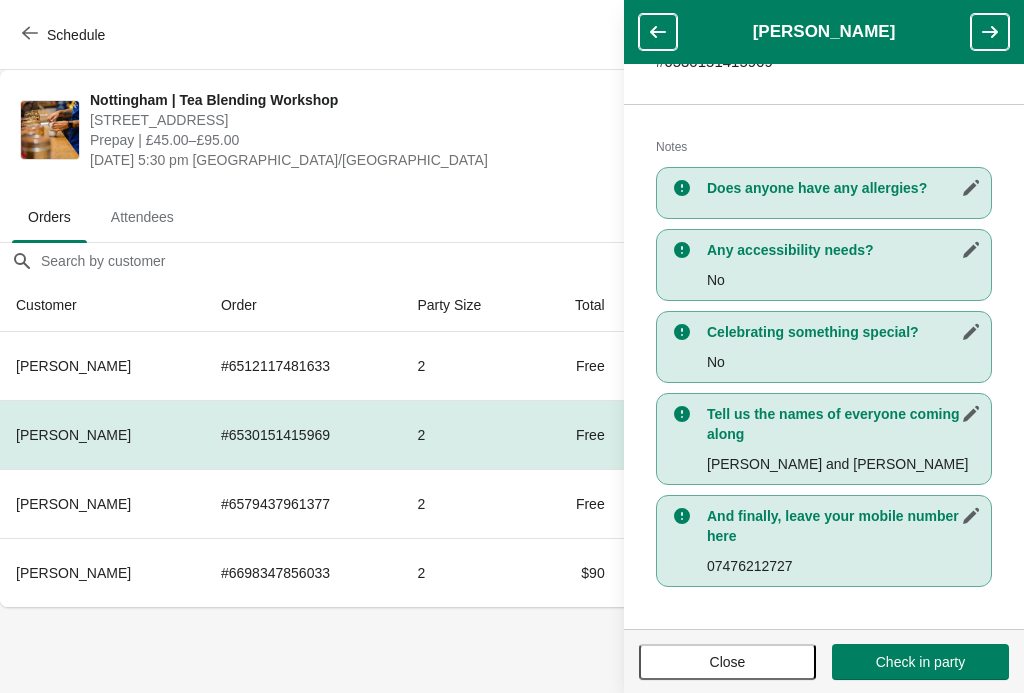 click at bounding box center (658, 32) 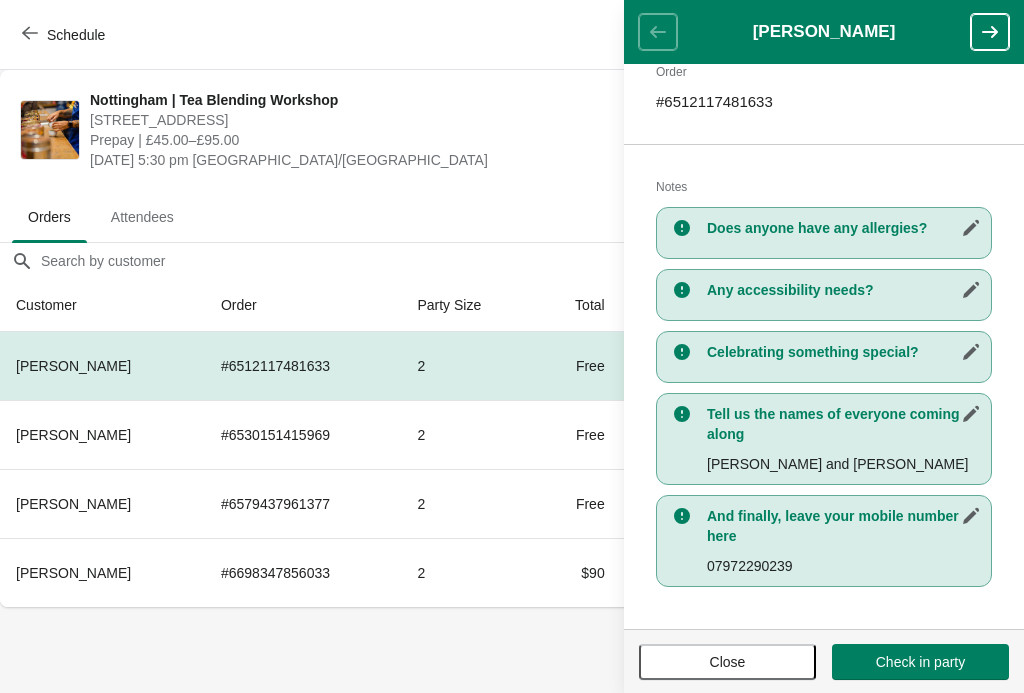 scroll, scrollTop: 329, scrollLeft: 0, axis: vertical 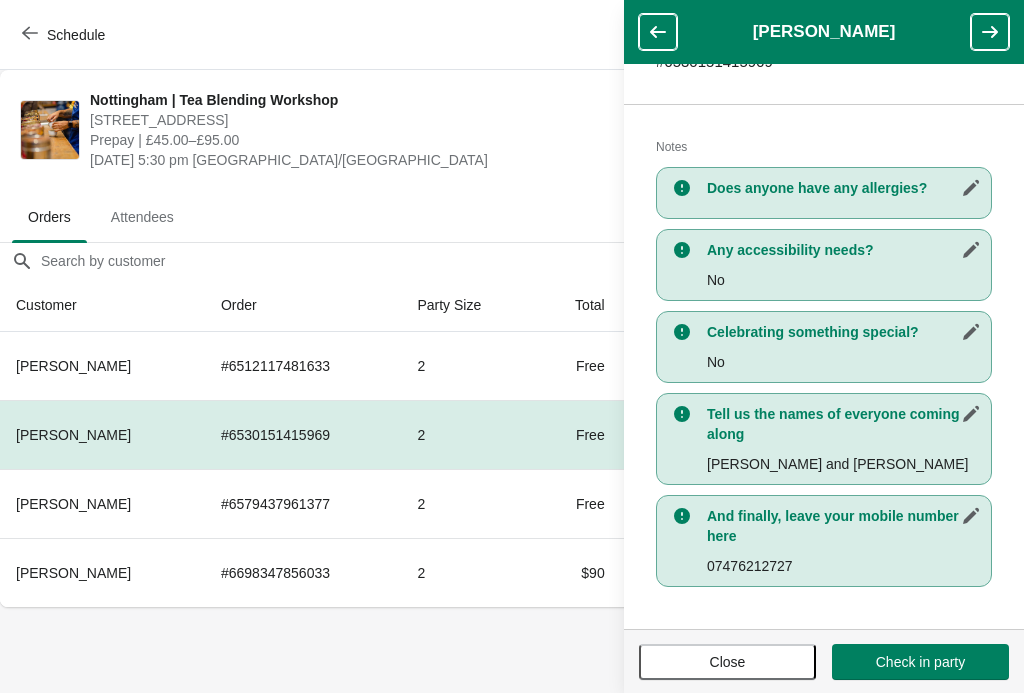 click at bounding box center (658, 32) 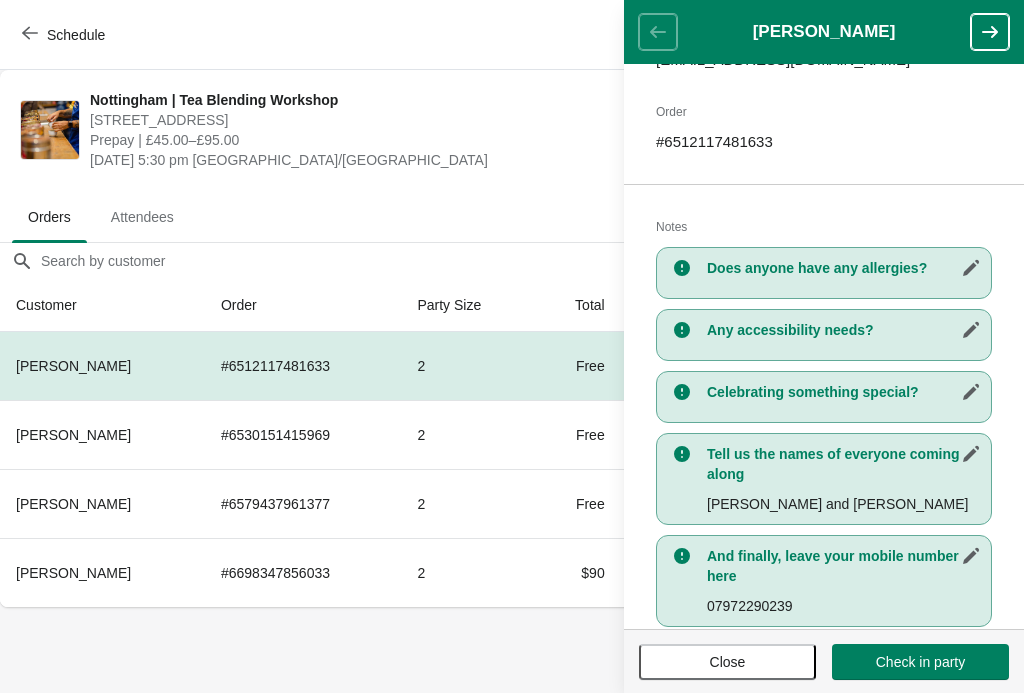 scroll, scrollTop: 302, scrollLeft: 0, axis: vertical 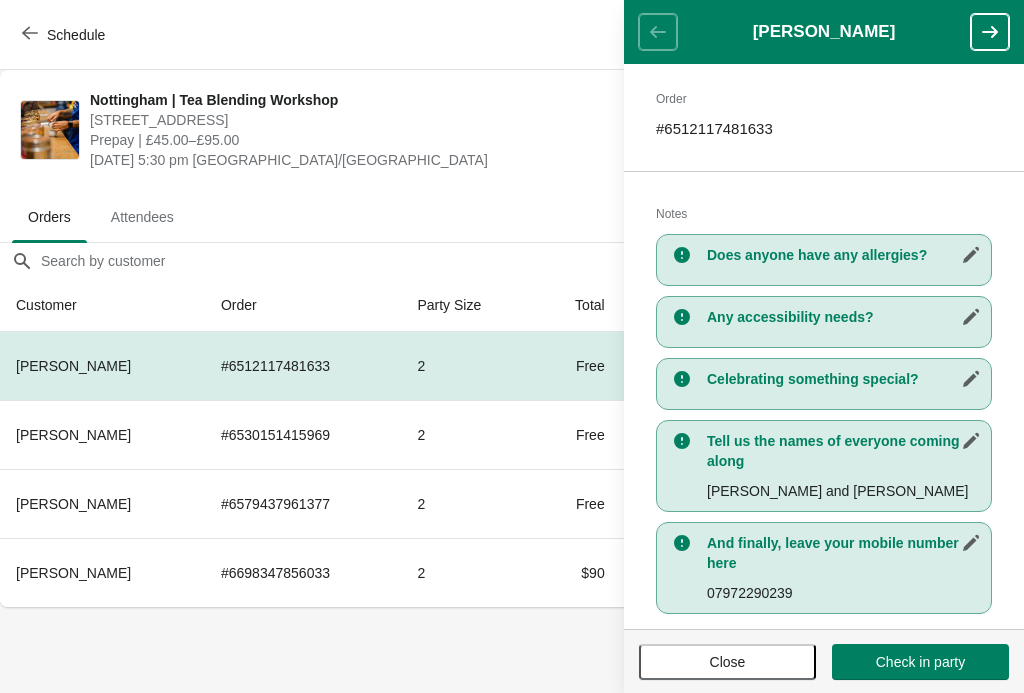 click 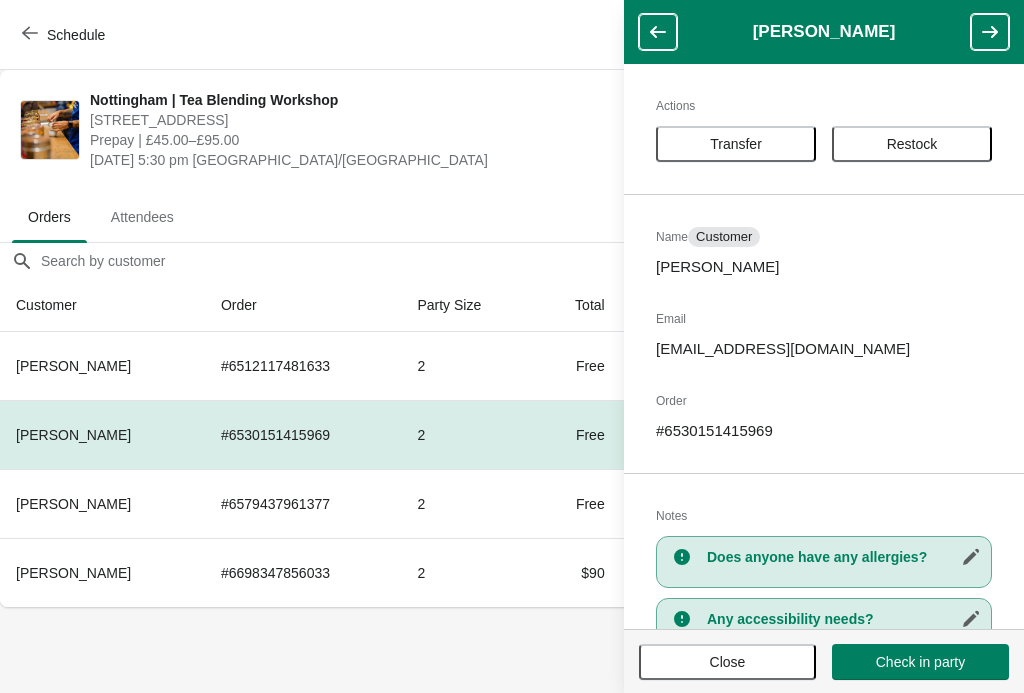 click at bounding box center [990, 32] 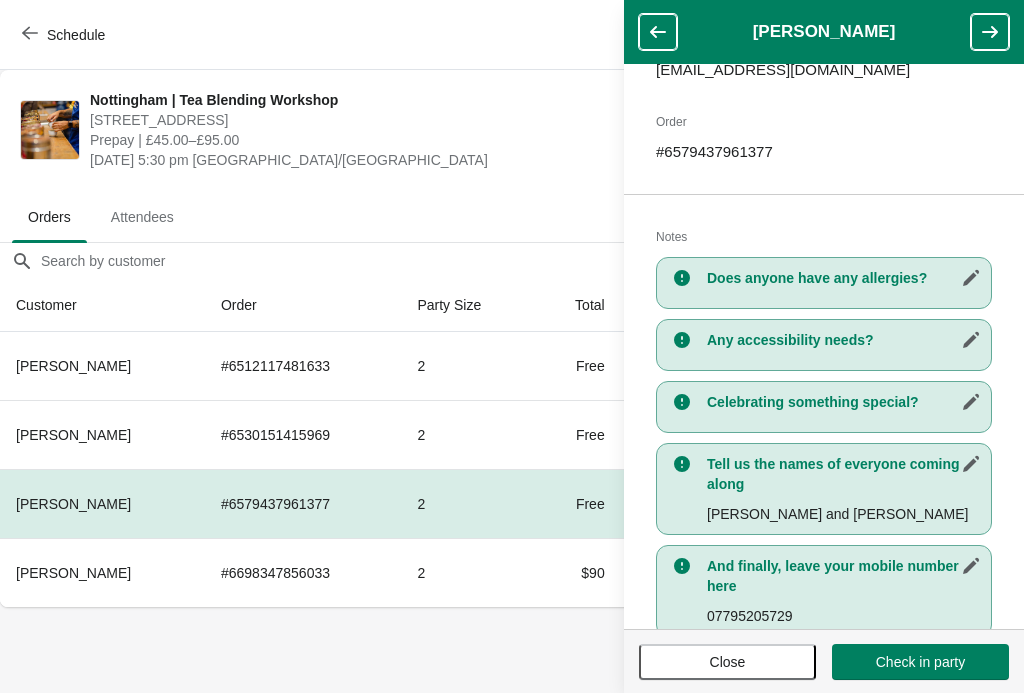 scroll, scrollTop: 279, scrollLeft: 0, axis: vertical 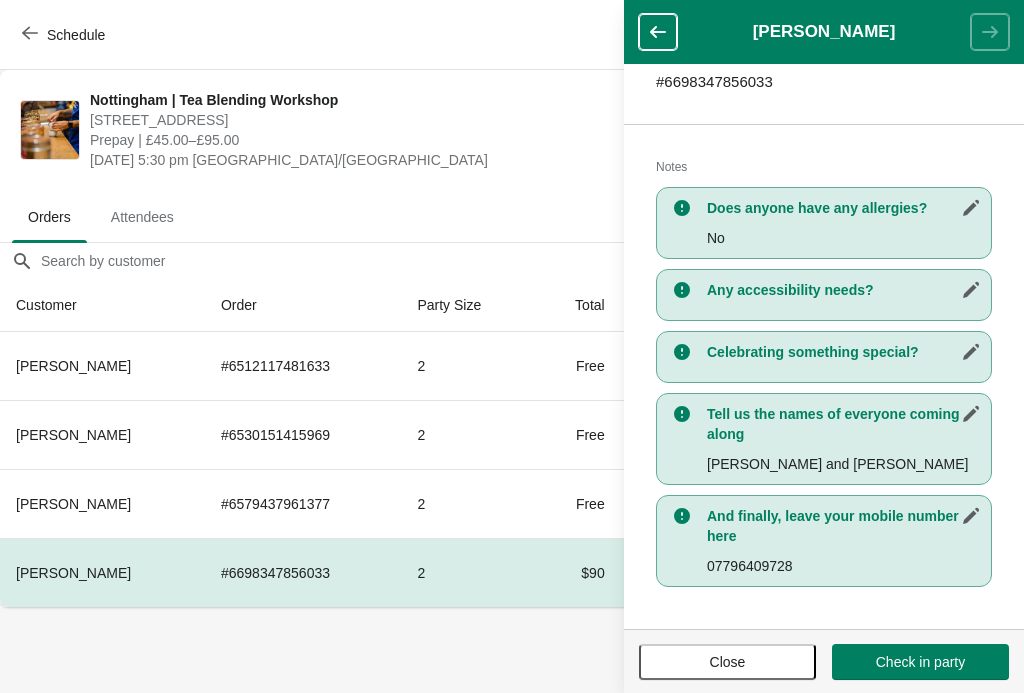 click on "Close" at bounding box center [727, 662] 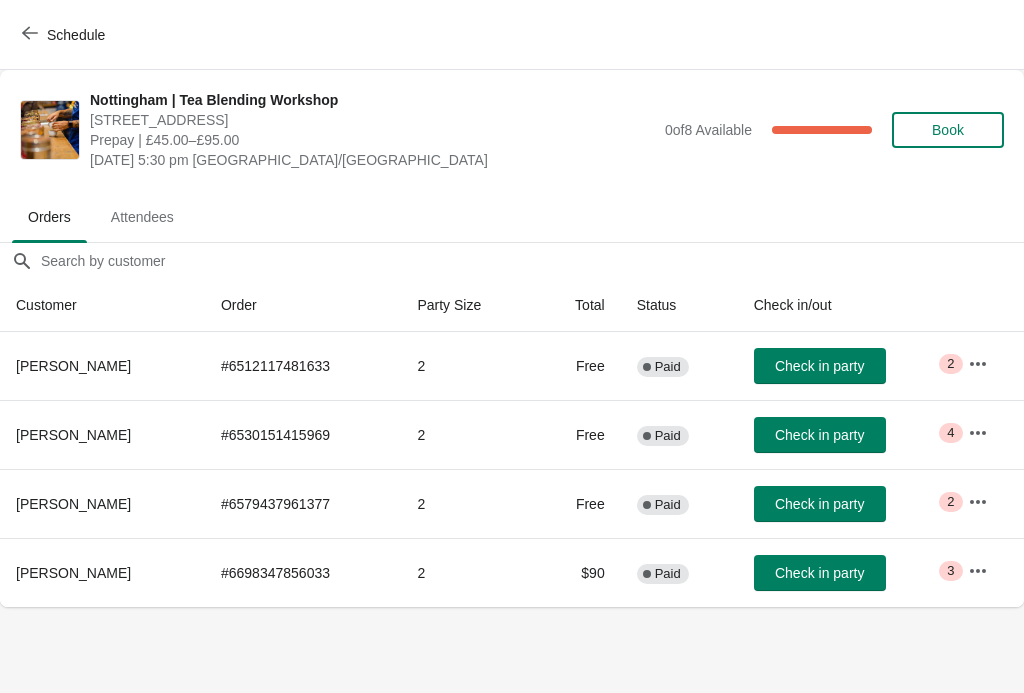 click 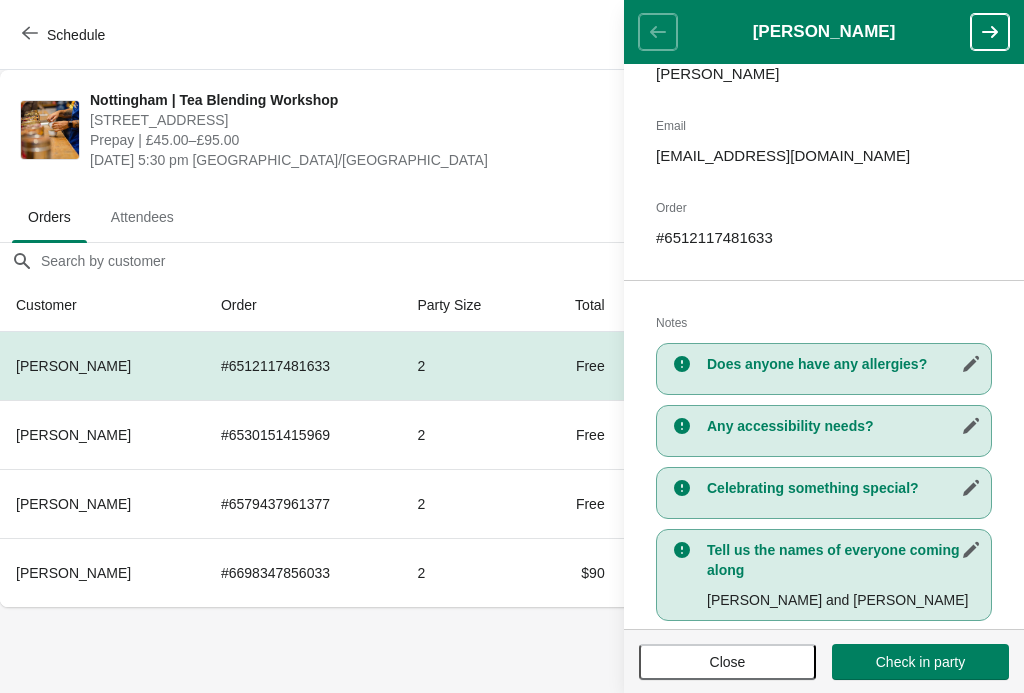 scroll, scrollTop: 280, scrollLeft: 0, axis: vertical 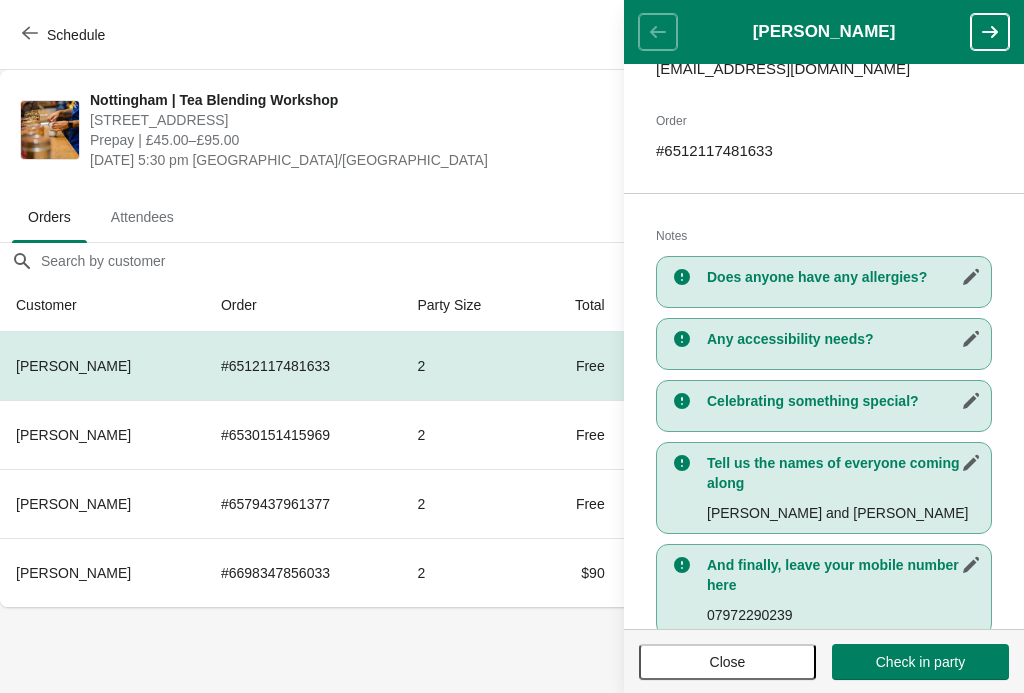 click 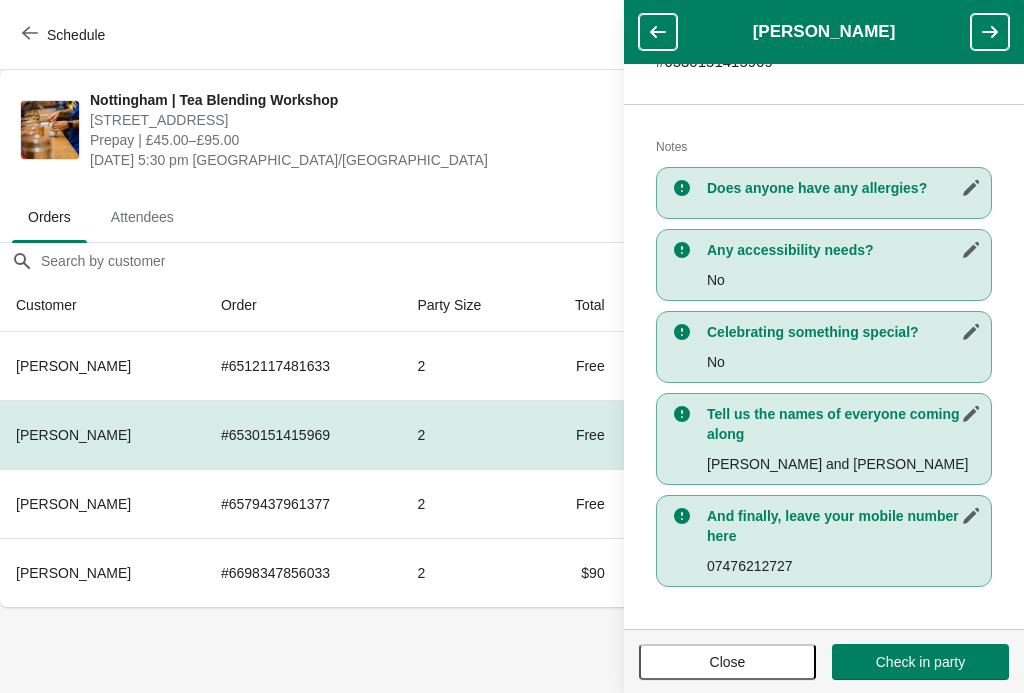 scroll, scrollTop: 369, scrollLeft: 0, axis: vertical 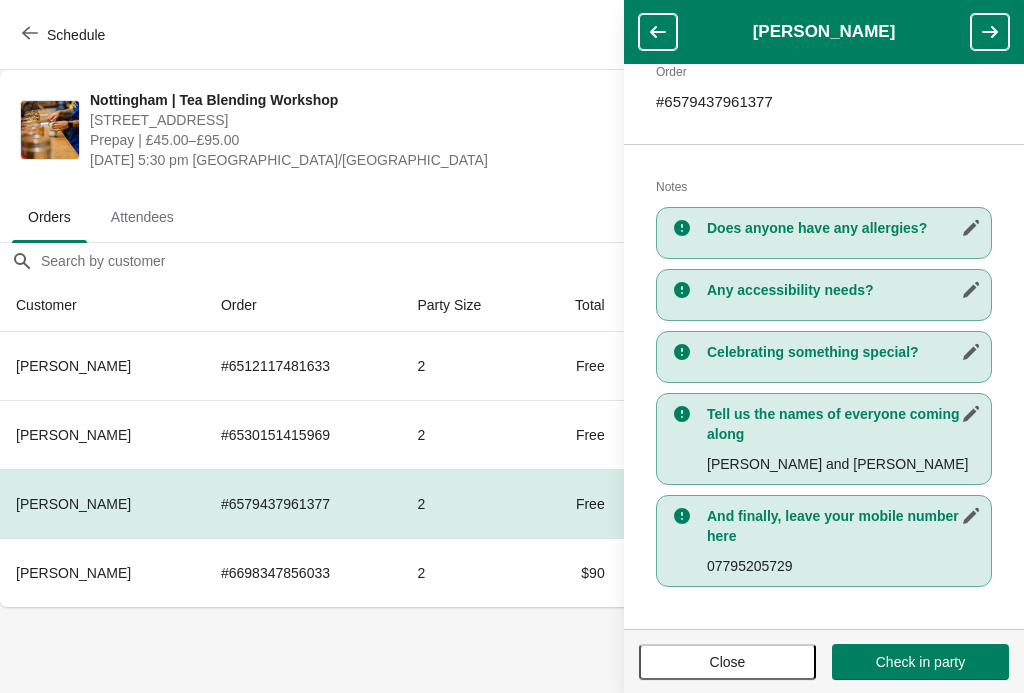 click on "# 6512117481633" at bounding box center (303, 366) 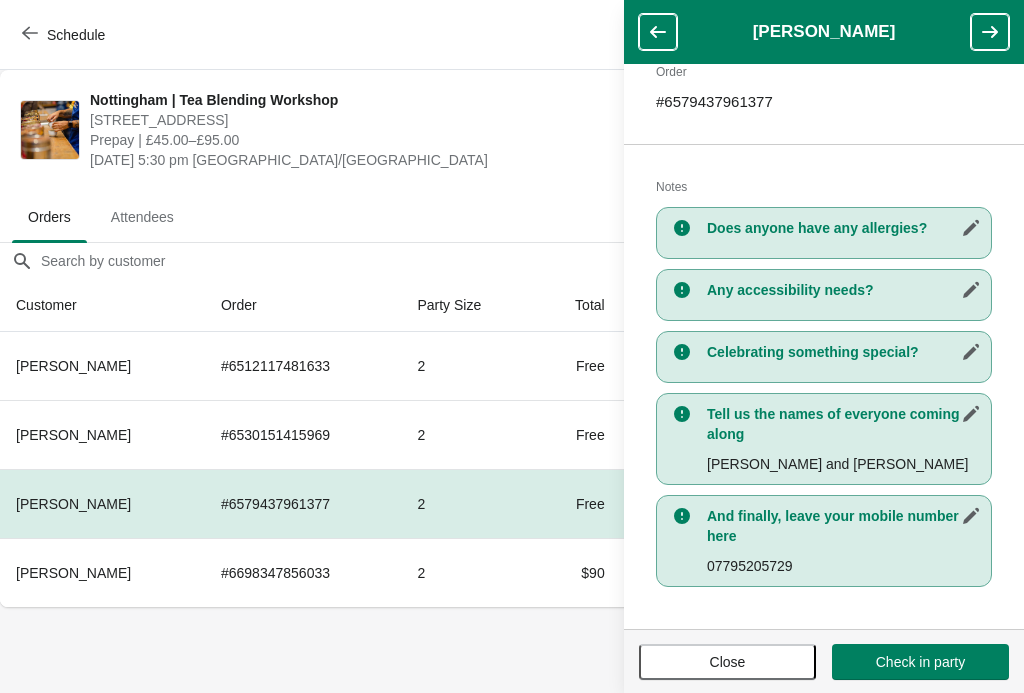 click on "2" at bounding box center [467, 366] 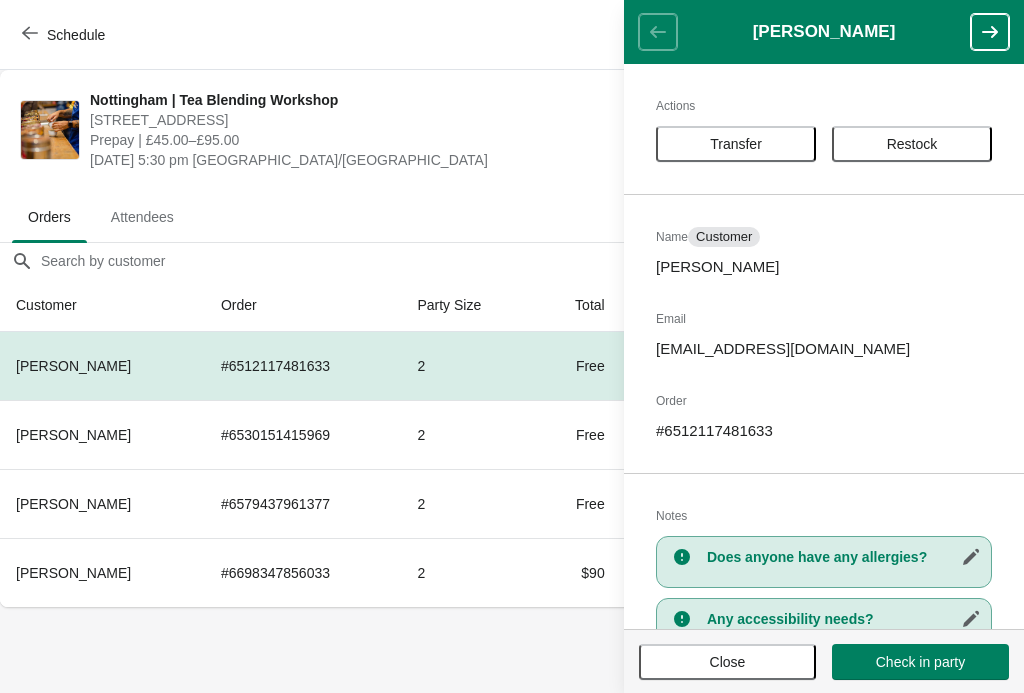 click on "[PERSON_NAME]" at bounding box center [824, 32] 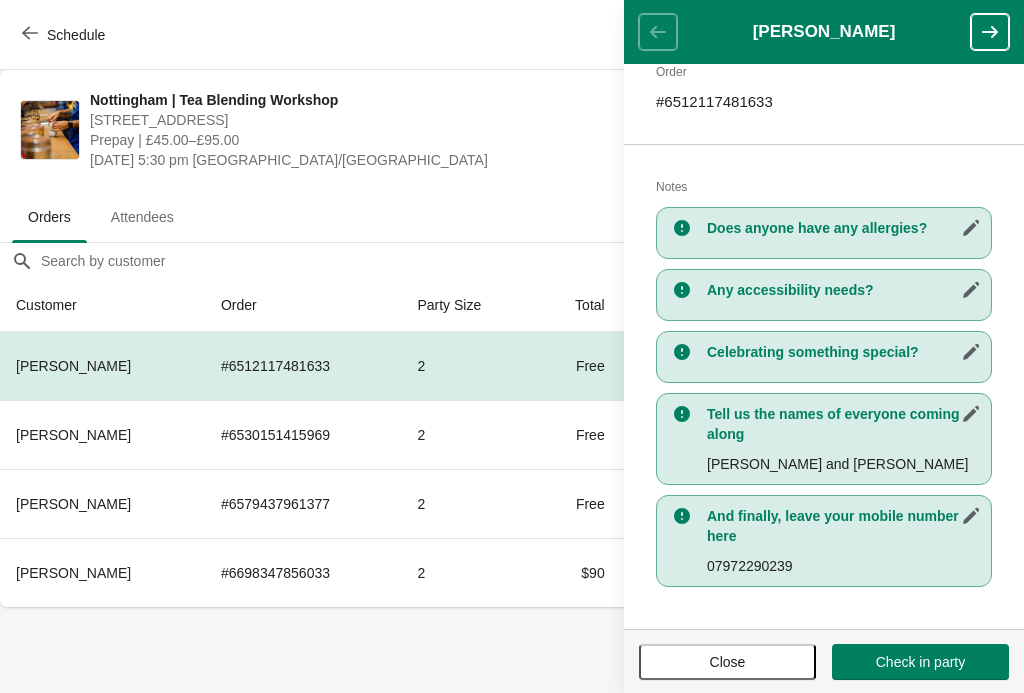 scroll, scrollTop: 329, scrollLeft: 0, axis: vertical 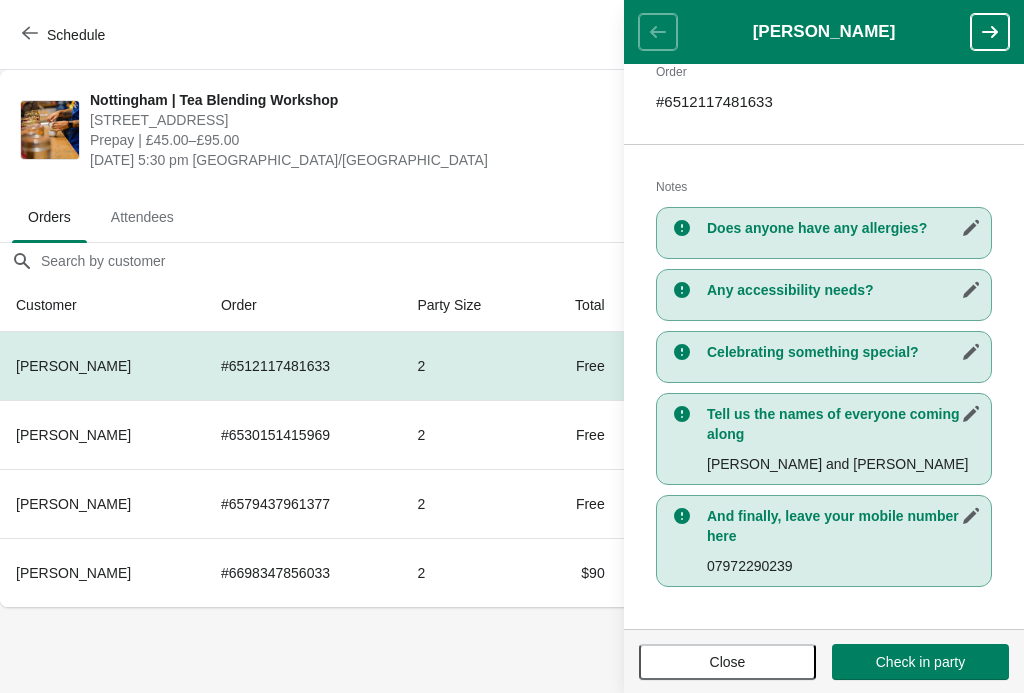 click at bounding box center (990, 32) 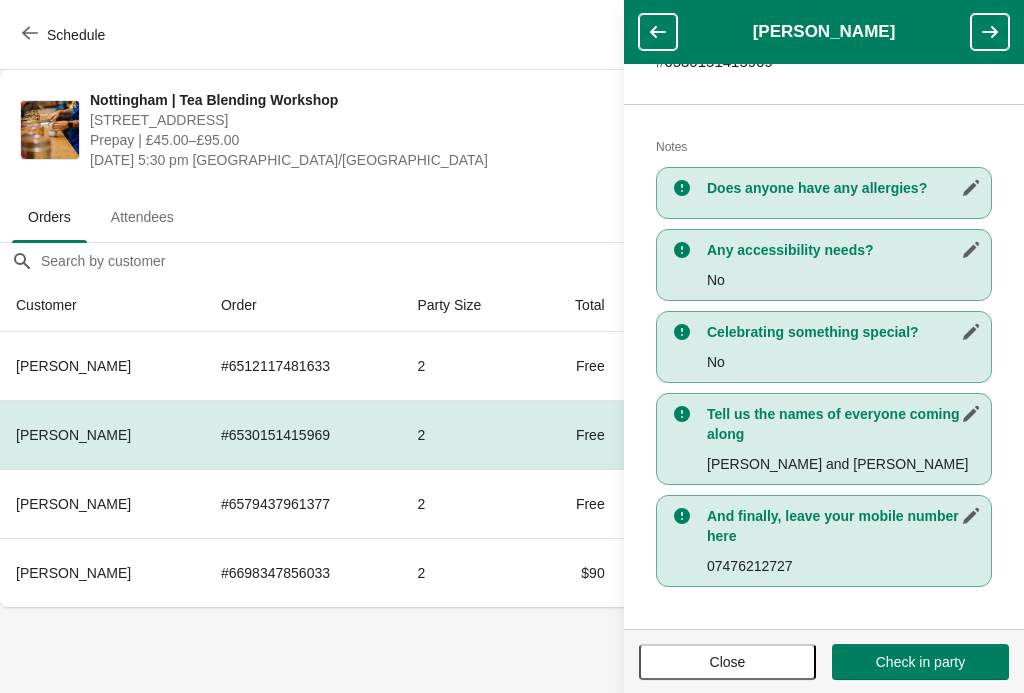 scroll, scrollTop: 369, scrollLeft: 0, axis: vertical 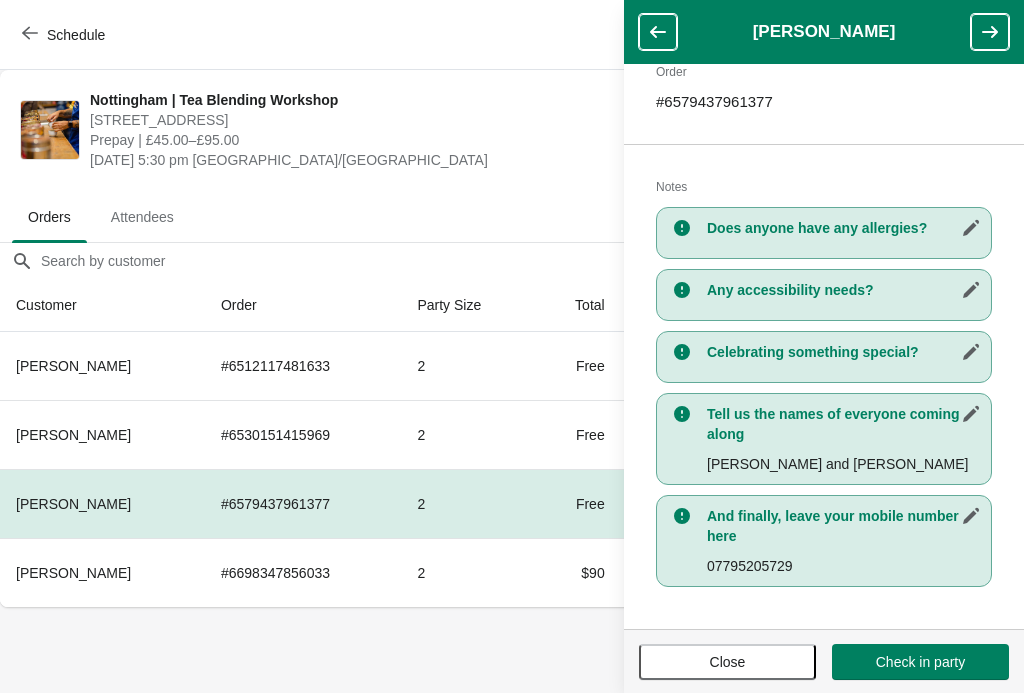 click on "And finally, leave your mobile number here" at bounding box center (844, 526) 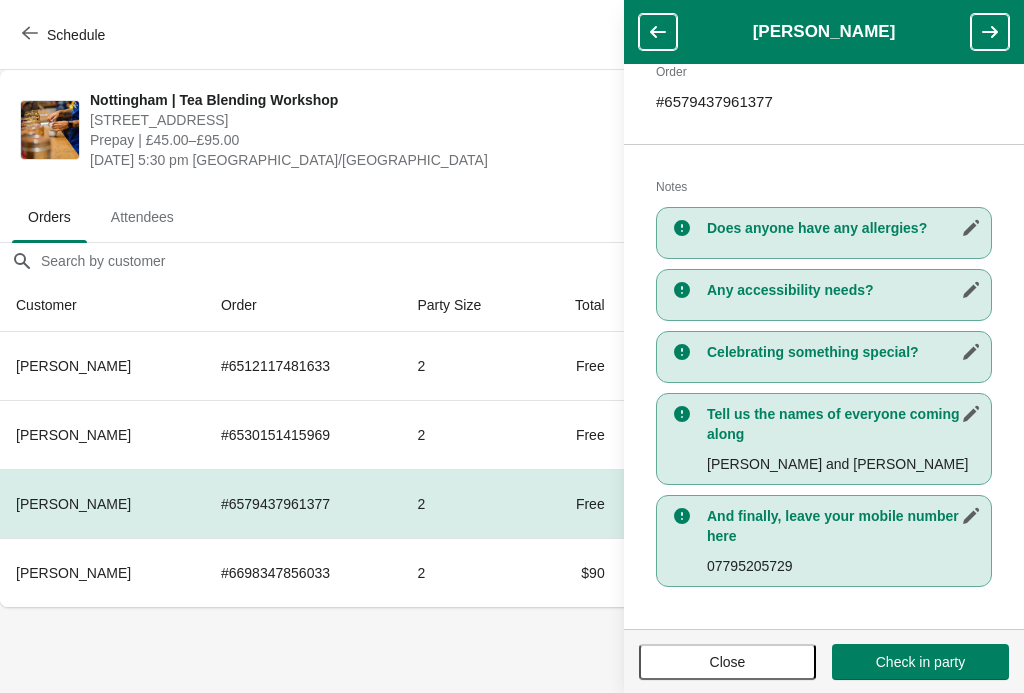 click at bounding box center (990, 32) 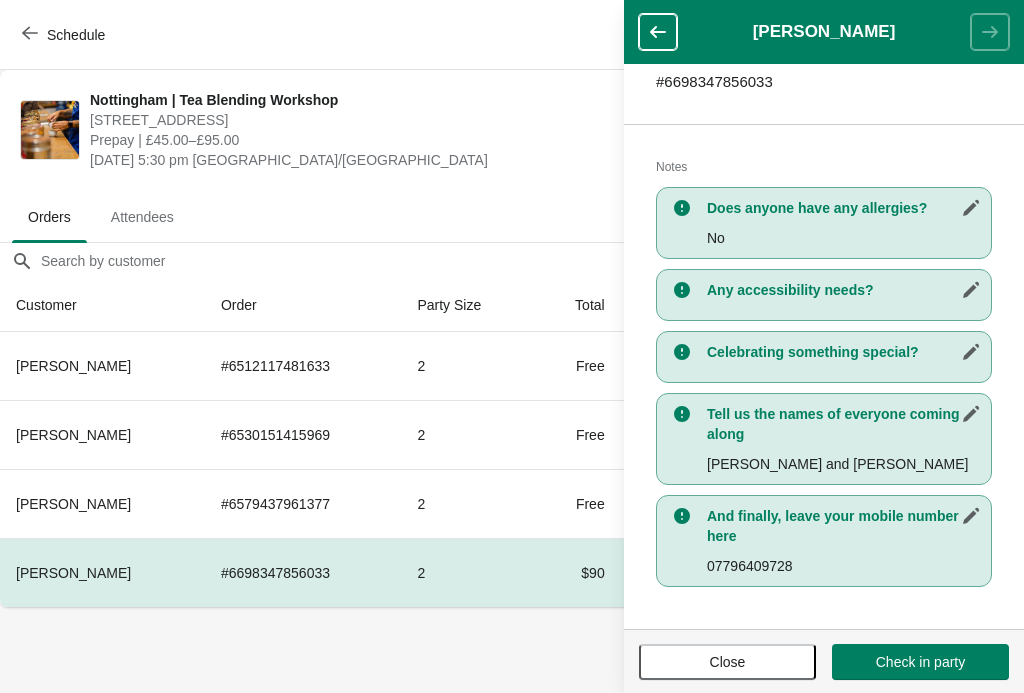 scroll, scrollTop: 349, scrollLeft: 0, axis: vertical 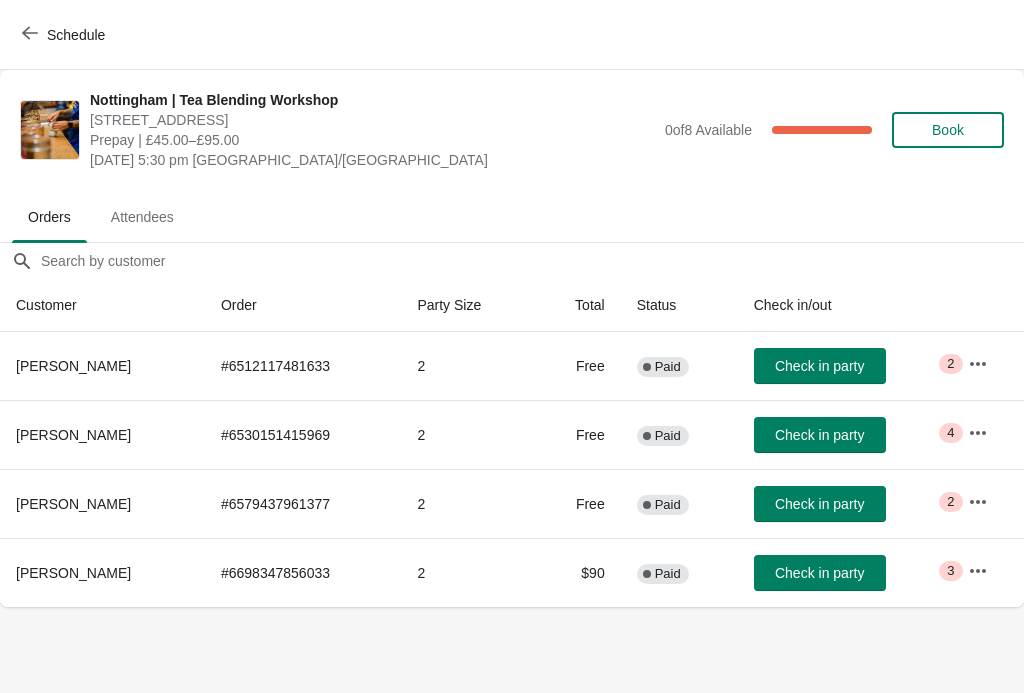 click on "Schedule" at bounding box center [65, 35] 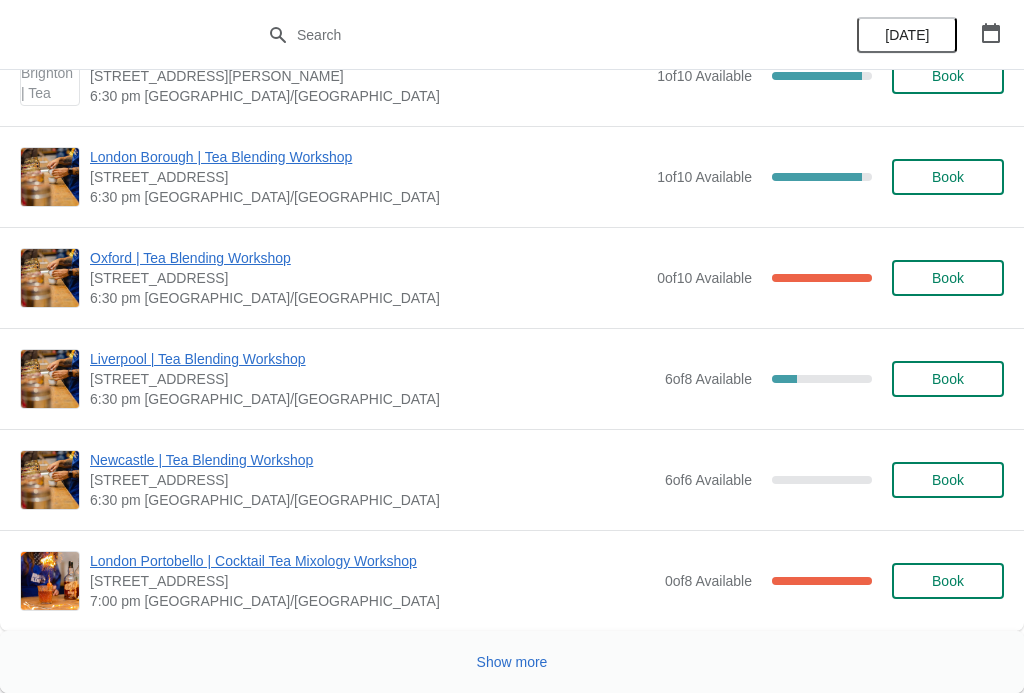 scroll, scrollTop: 2286, scrollLeft: 0, axis: vertical 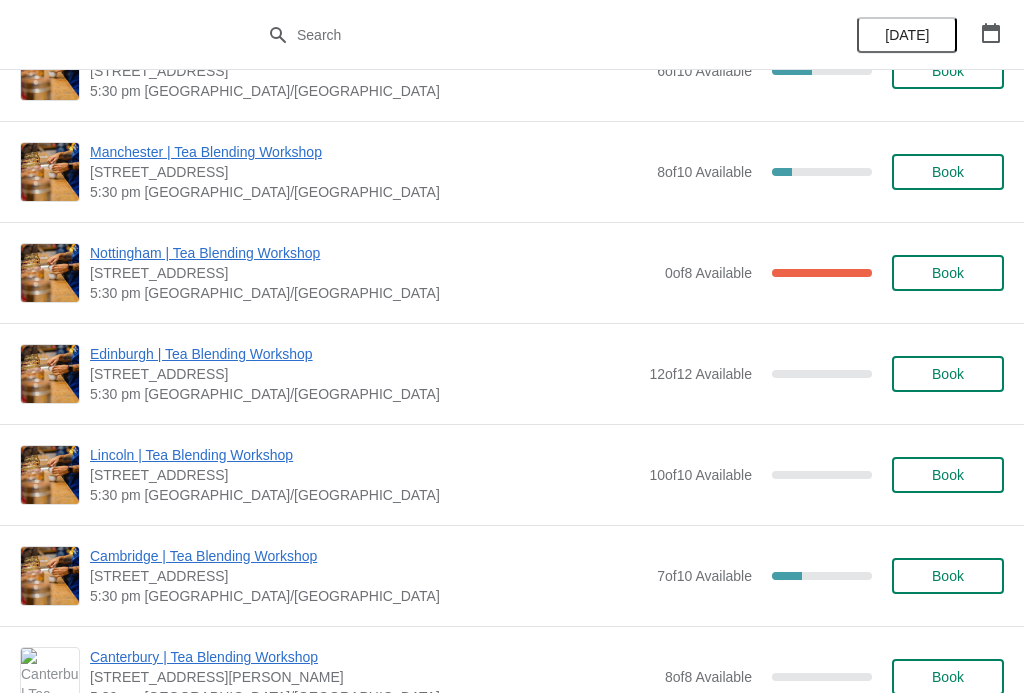 click on "Nottingham | Tea Blending Workshop" at bounding box center [372, 253] 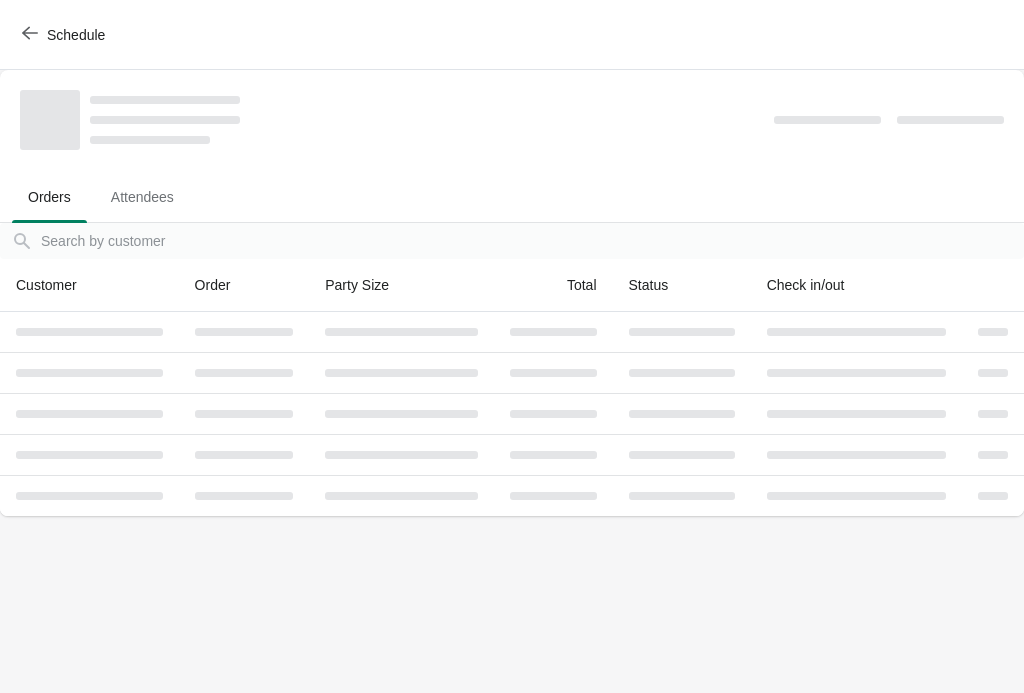 scroll, scrollTop: 0, scrollLeft: 0, axis: both 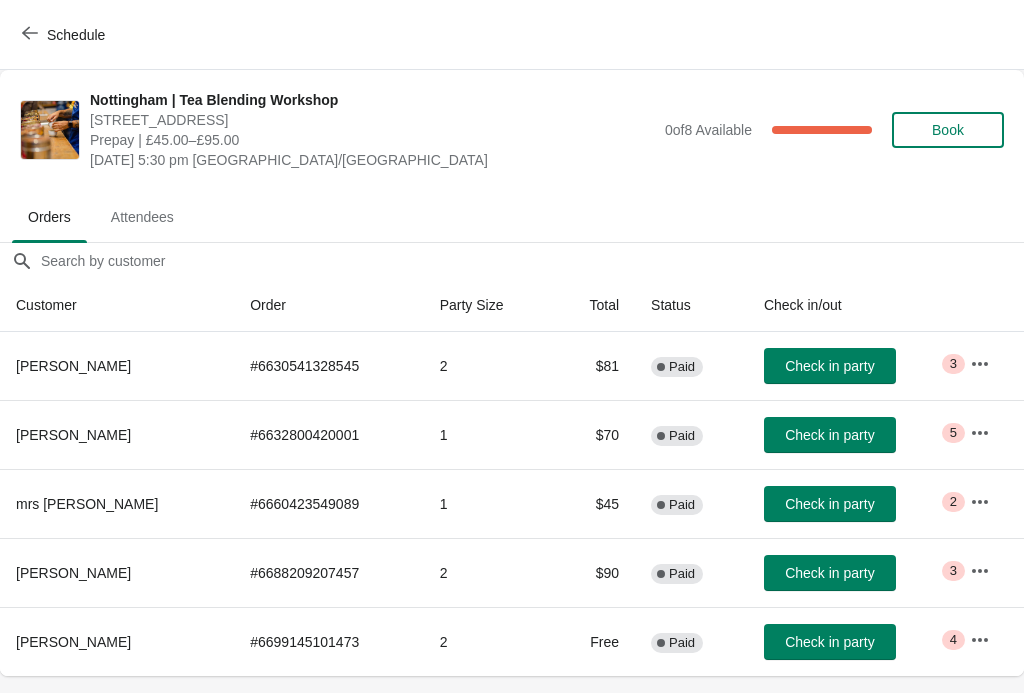 click at bounding box center (980, 364) 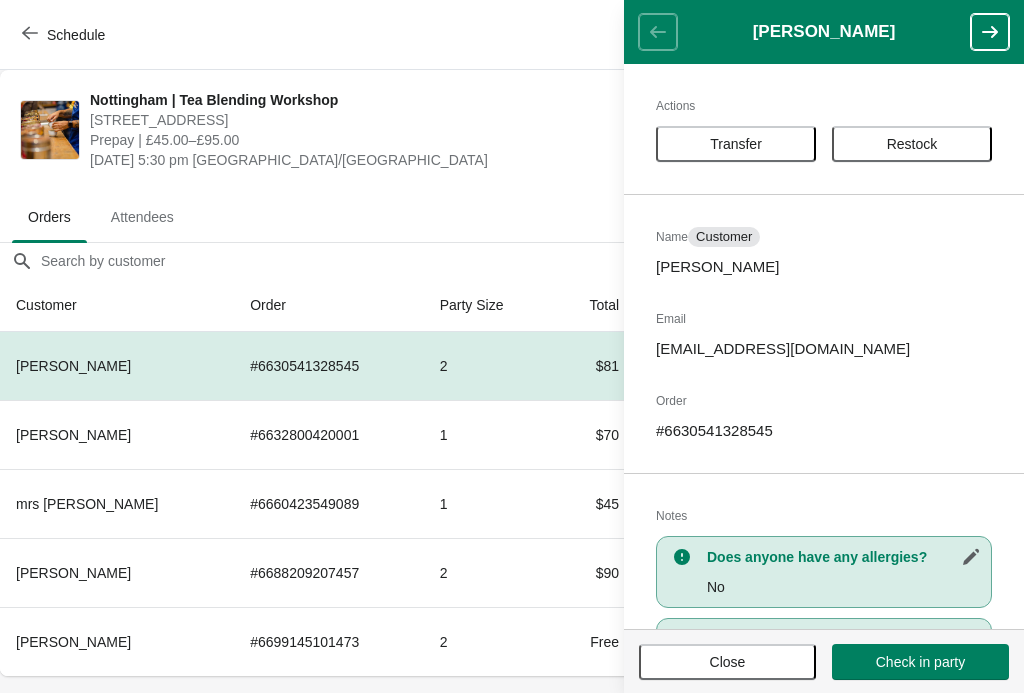 click on "Close" at bounding box center [727, 662] 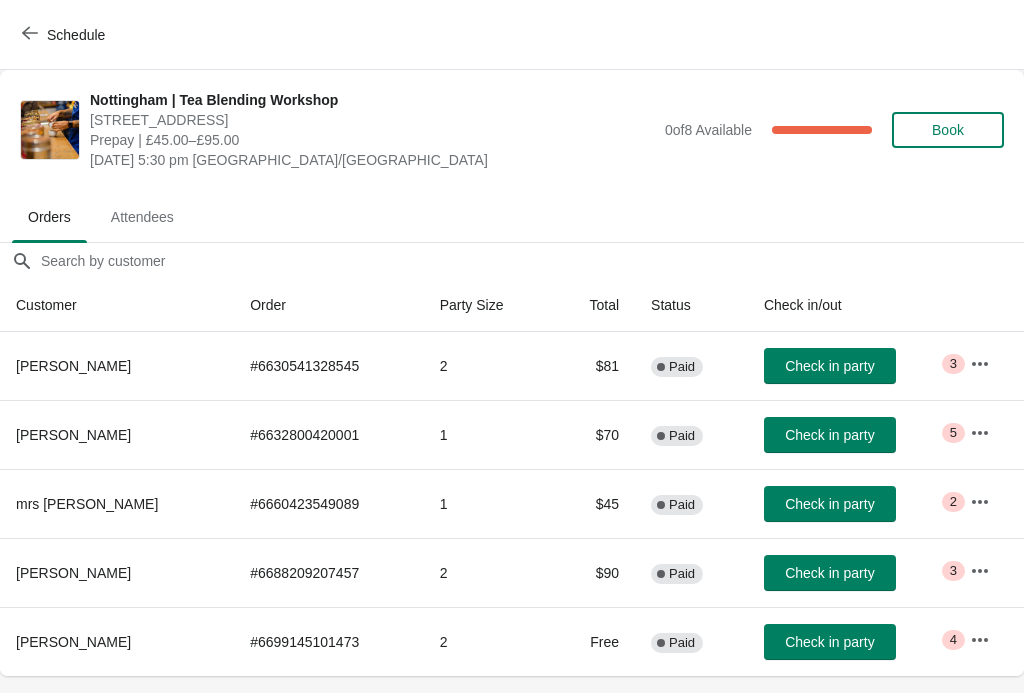 click 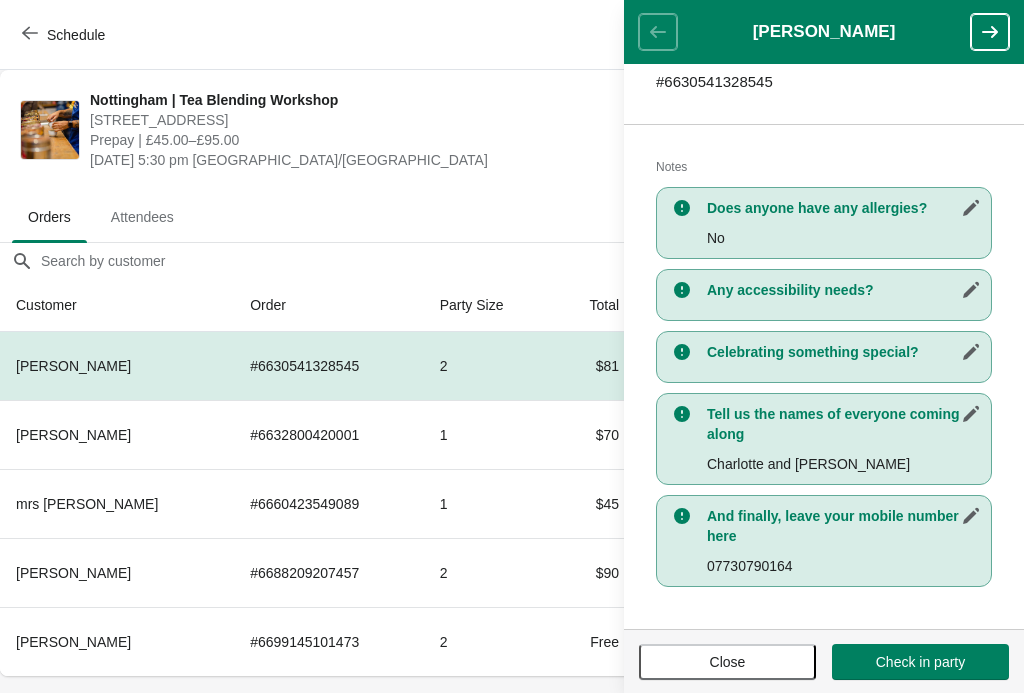 scroll, scrollTop: 349, scrollLeft: 0, axis: vertical 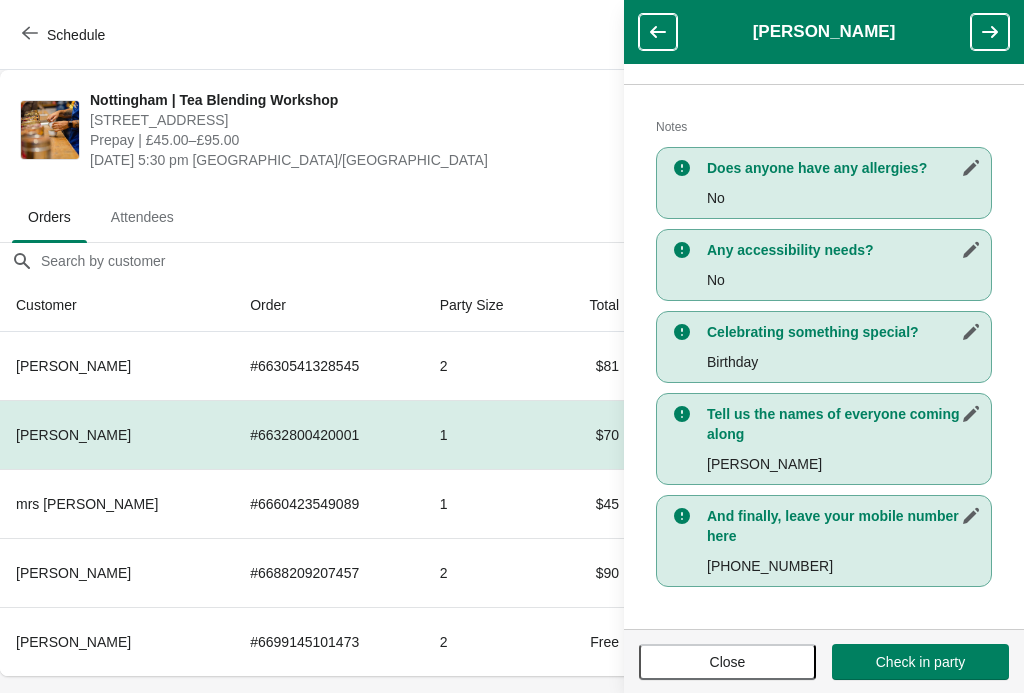 click 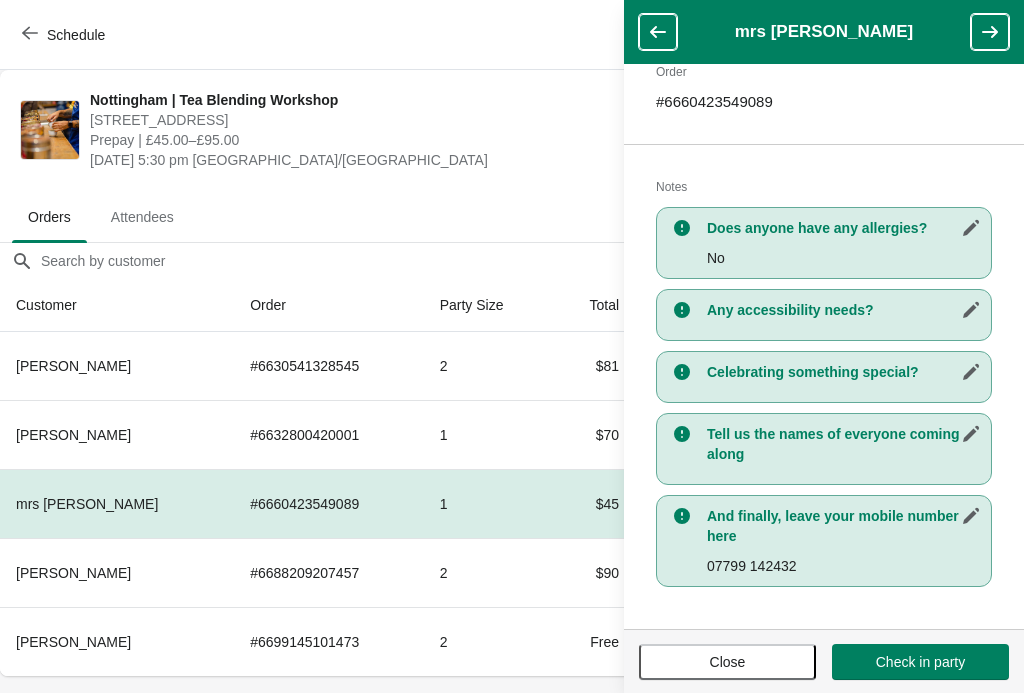 scroll, scrollTop: 329, scrollLeft: 0, axis: vertical 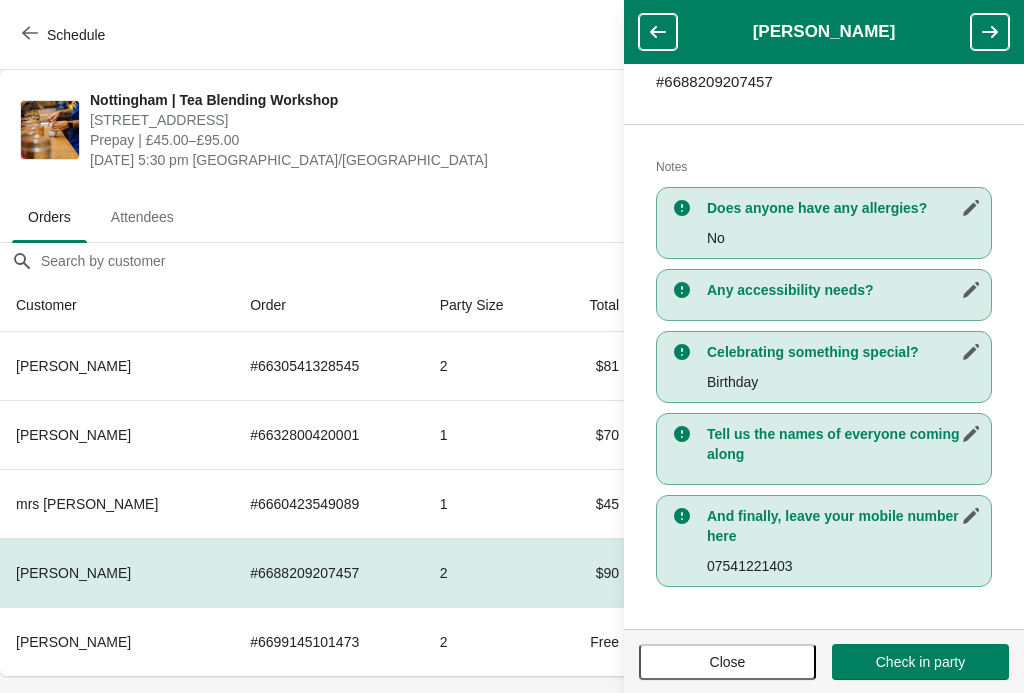 click 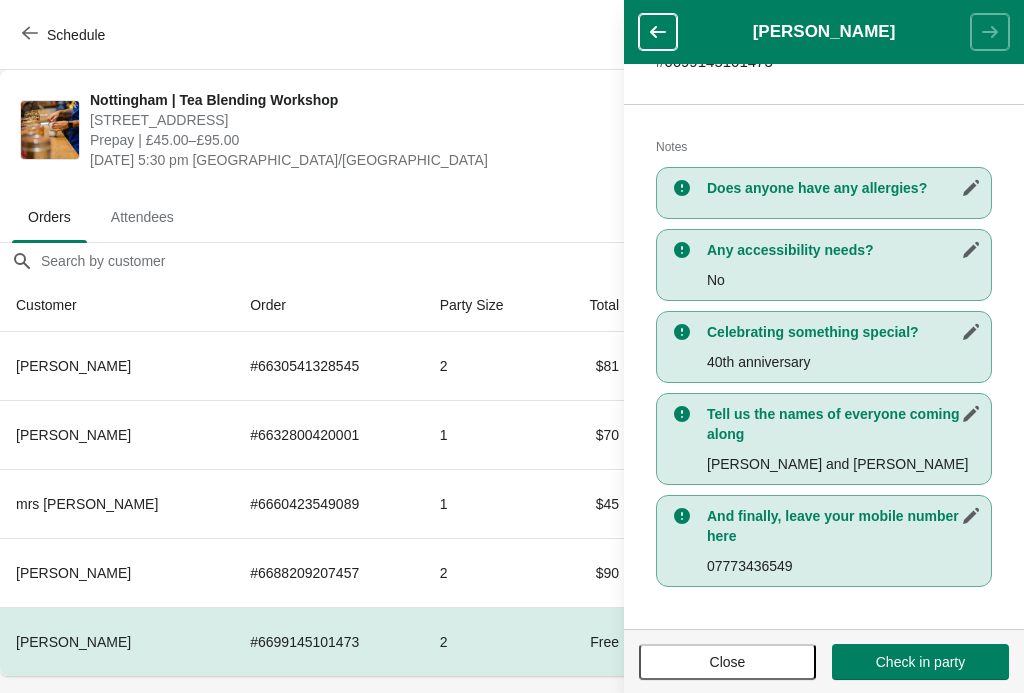 scroll, scrollTop: 369, scrollLeft: 0, axis: vertical 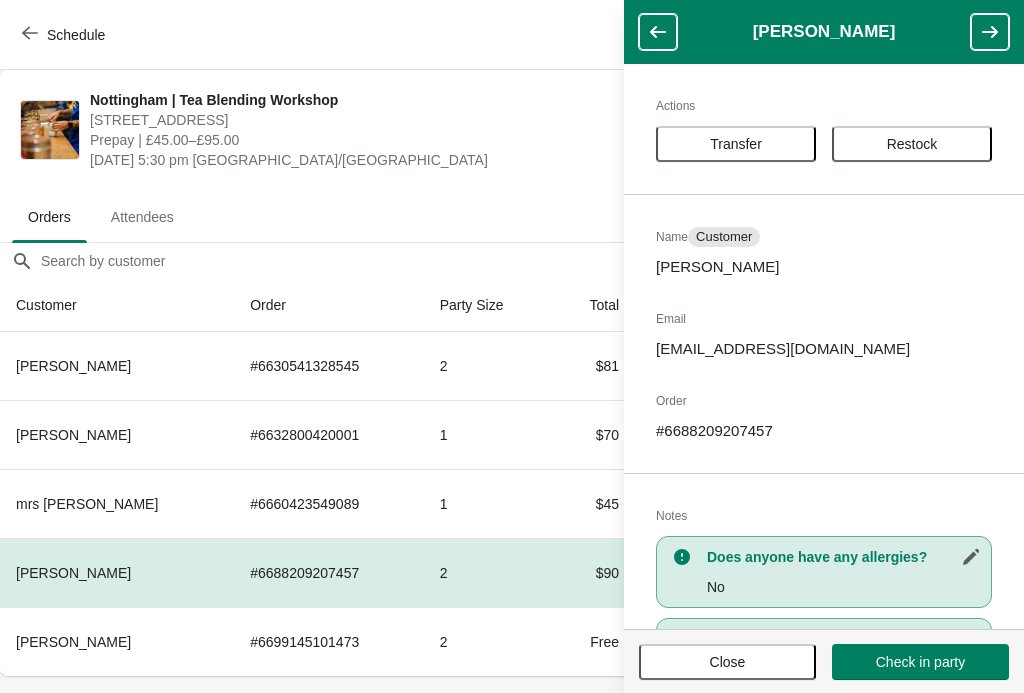 click 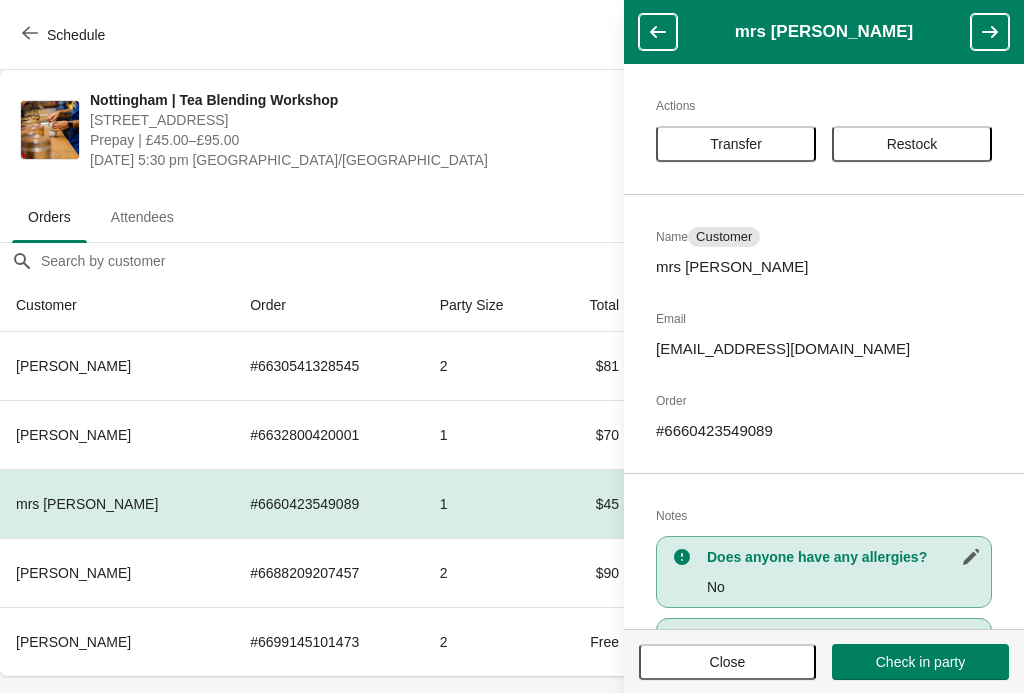 click 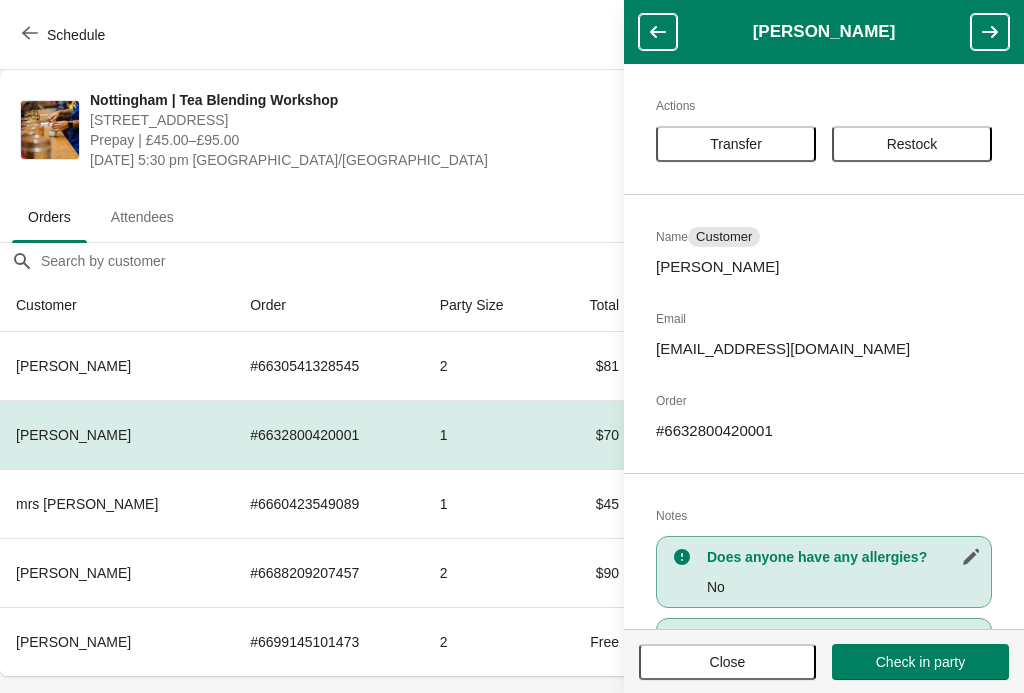 click at bounding box center [658, 32] 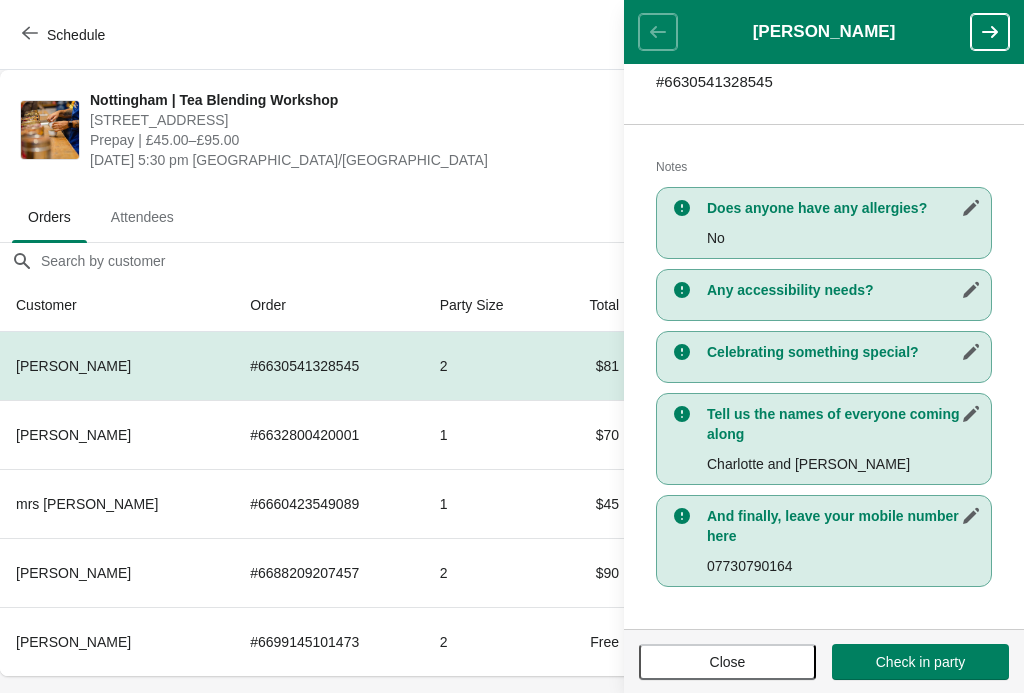 scroll, scrollTop: 349, scrollLeft: 0, axis: vertical 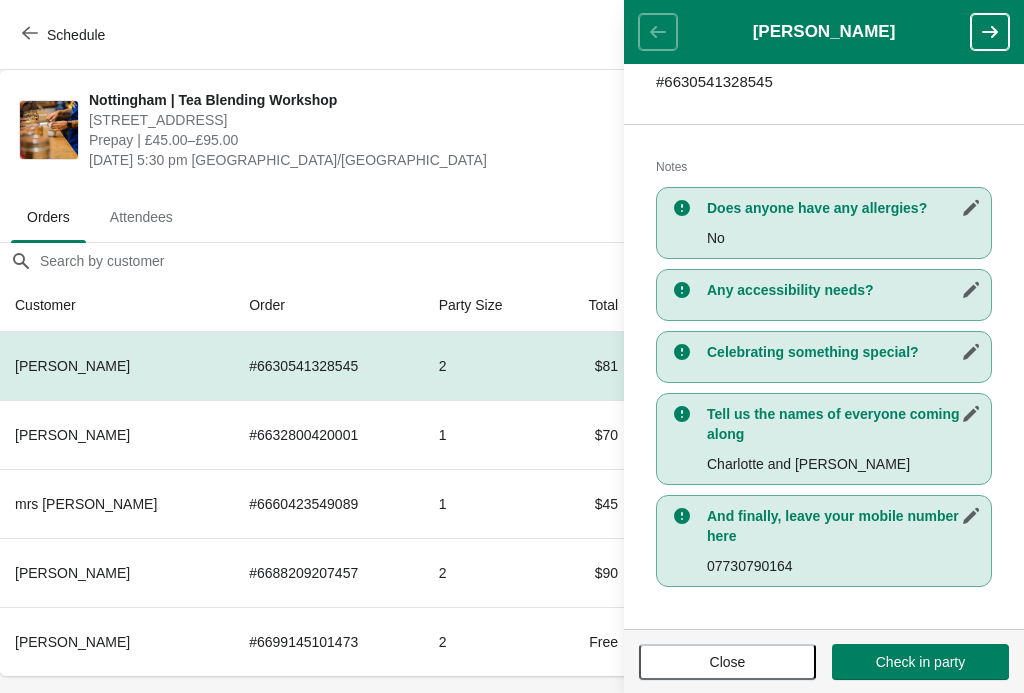 click at bounding box center (990, 32) 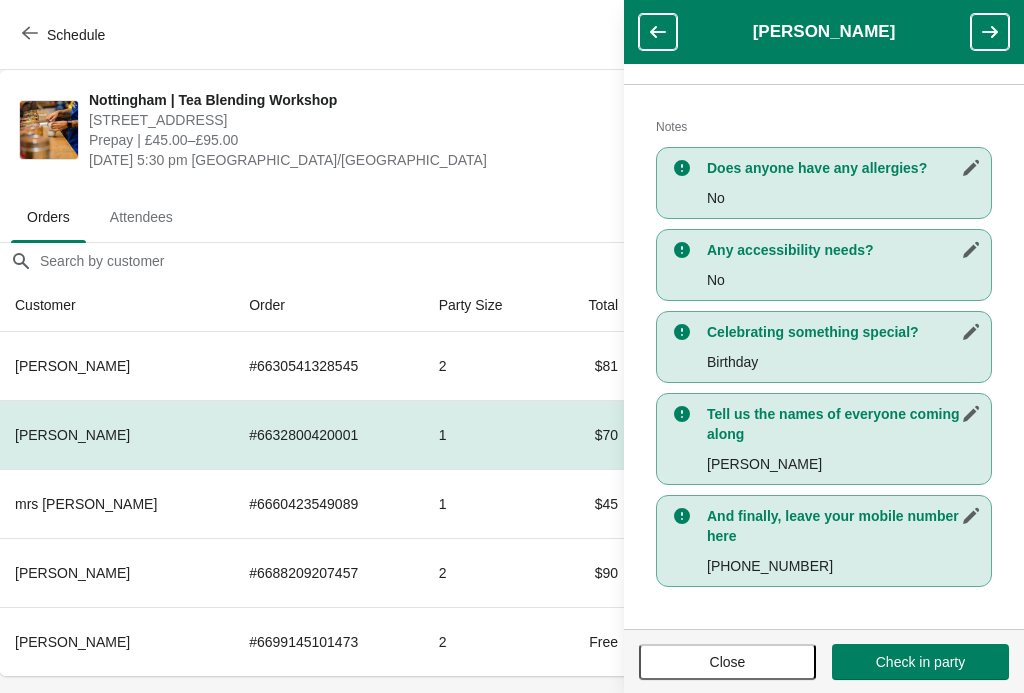 scroll, scrollTop: 389, scrollLeft: 0, axis: vertical 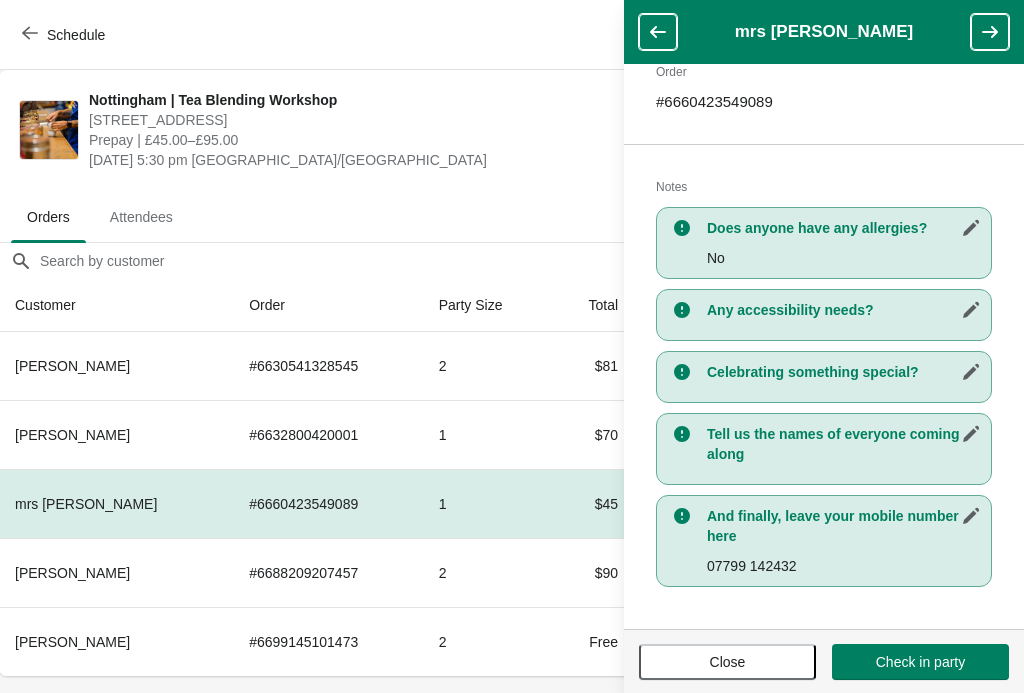 click at bounding box center (990, 32) 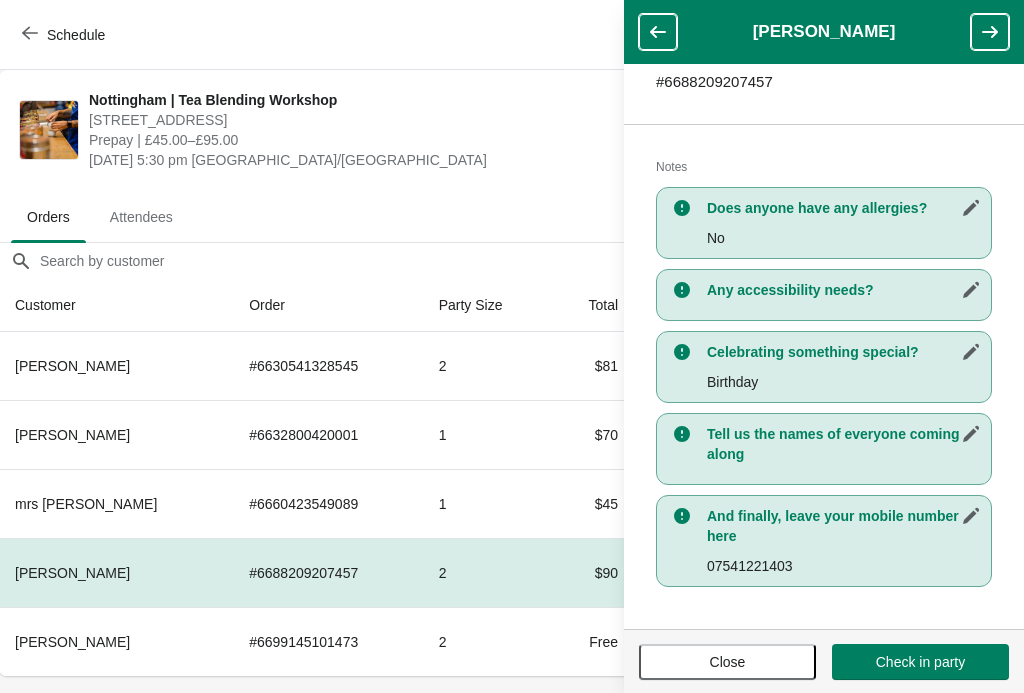 scroll, scrollTop: 349, scrollLeft: 0, axis: vertical 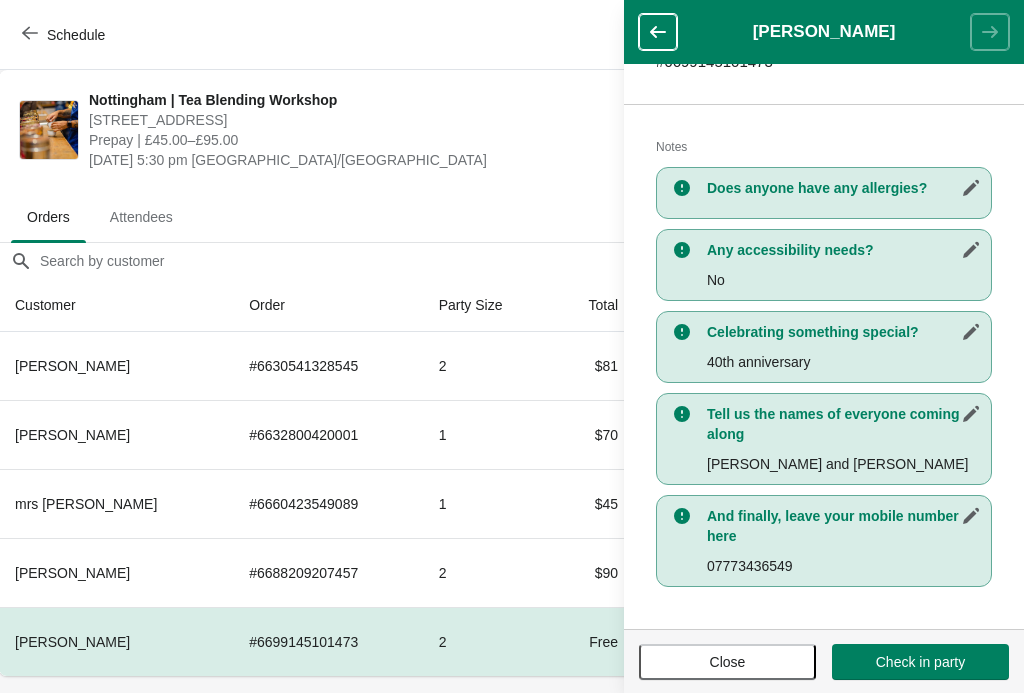 click 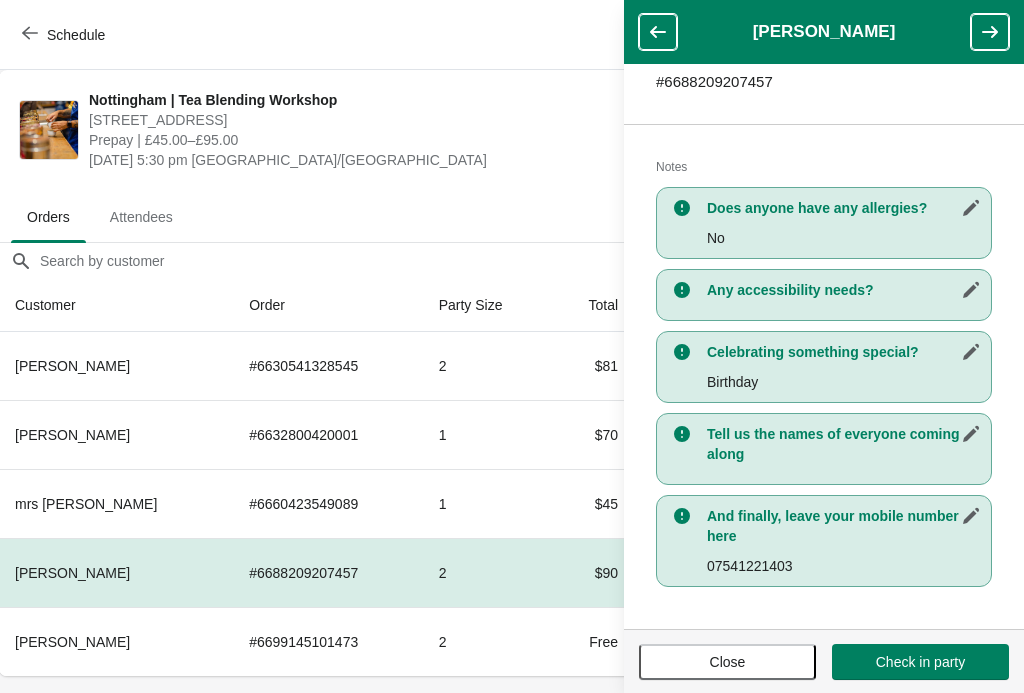 scroll, scrollTop: 349, scrollLeft: 0, axis: vertical 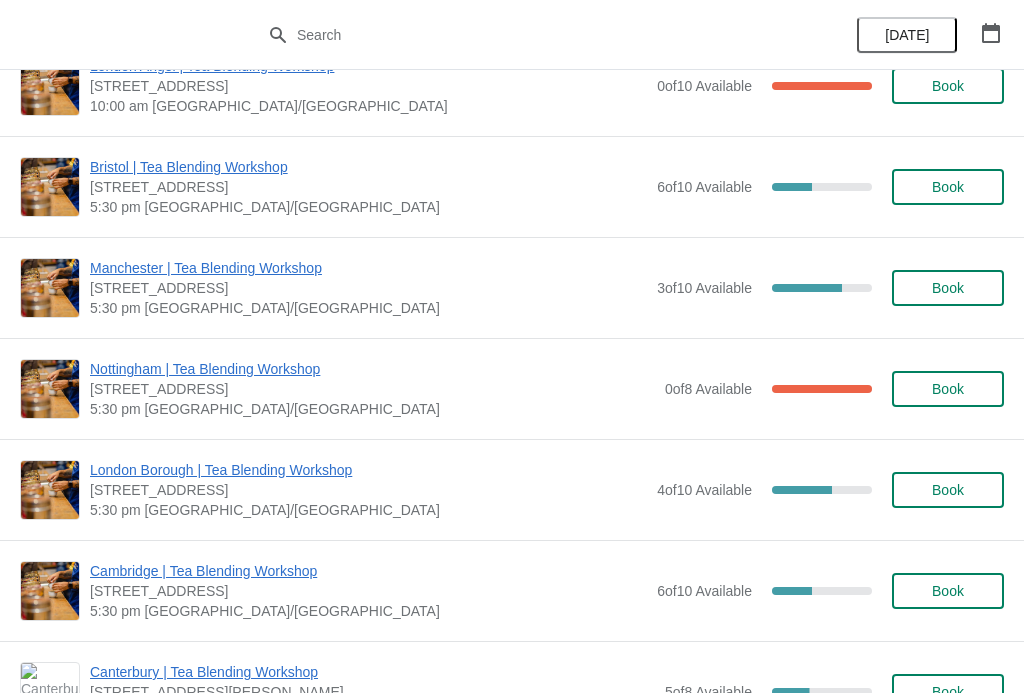 click on "Nottingham | Tea Blending Workshop" at bounding box center [372, 369] 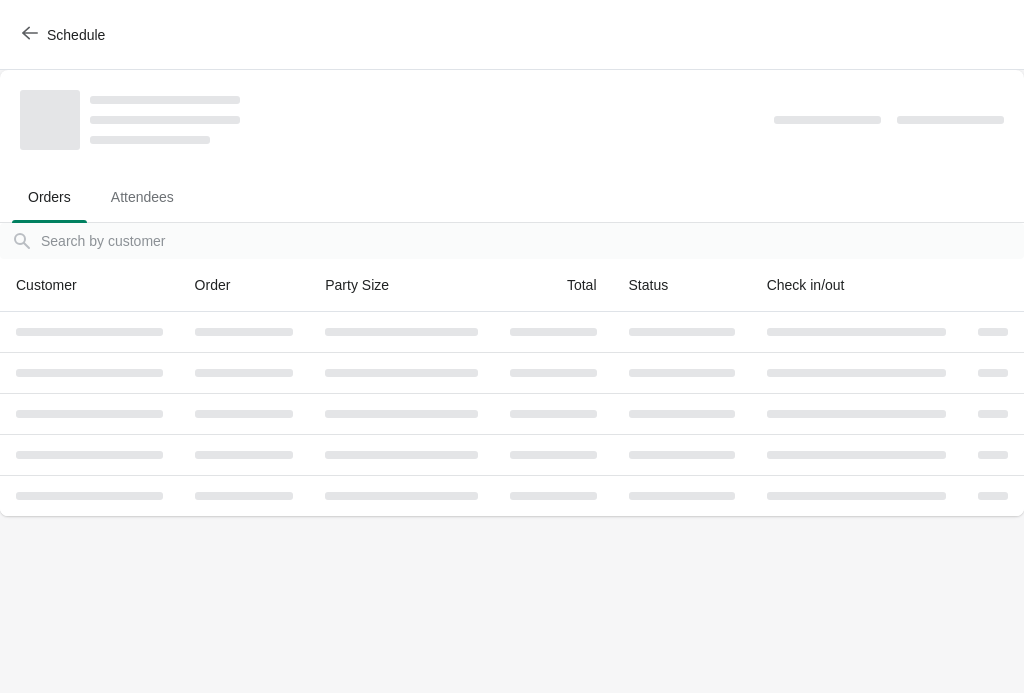 scroll, scrollTop: 0, scrollLeft: 0, axis: both 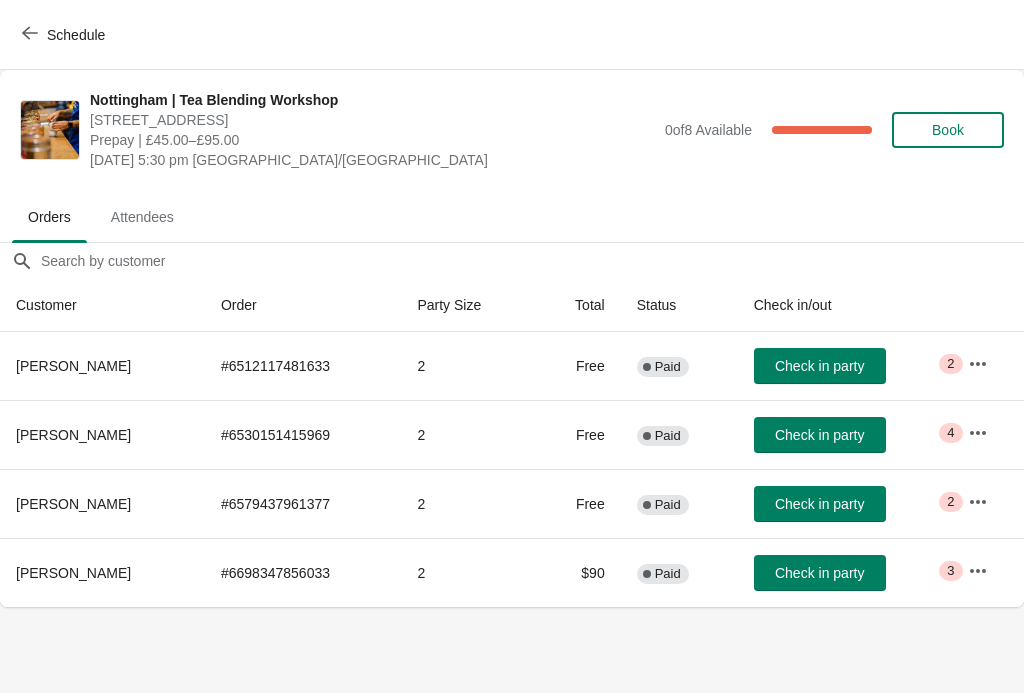 click 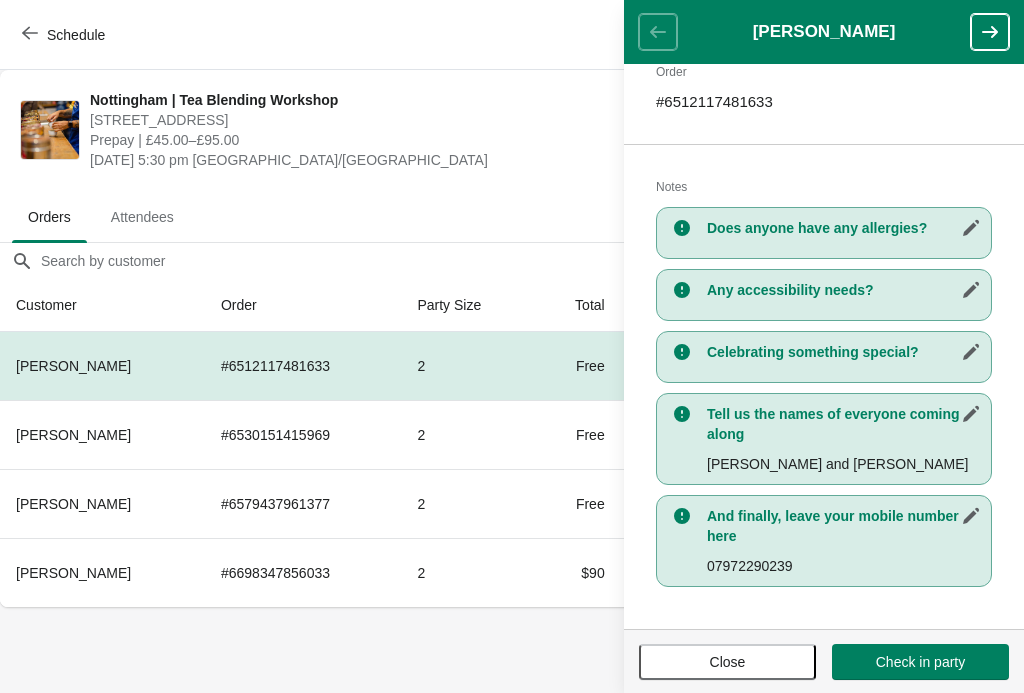 scroll, scrollTop: 329, scrollLeft: 0, axis: vertical 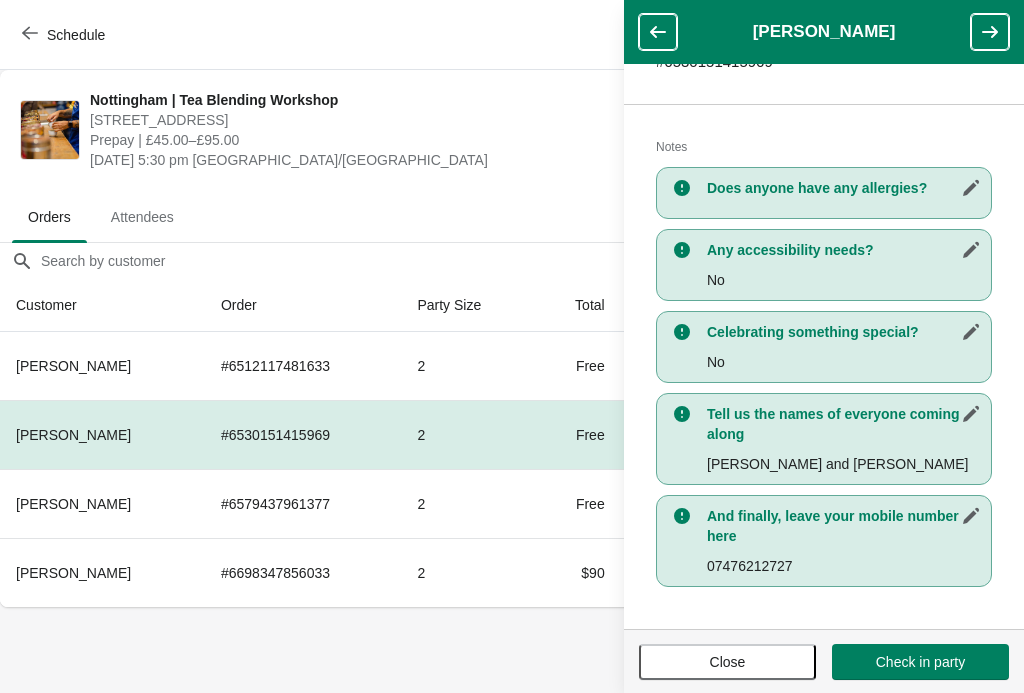 click 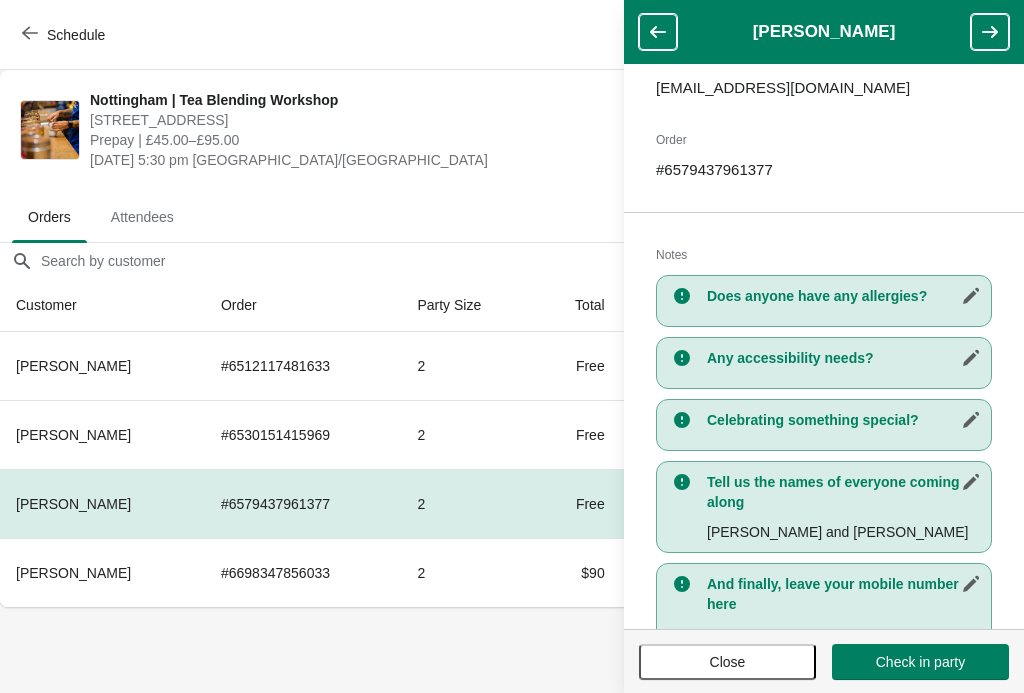 scroll, scrollTop: 269, scrollLeft: 0, axis: vertical 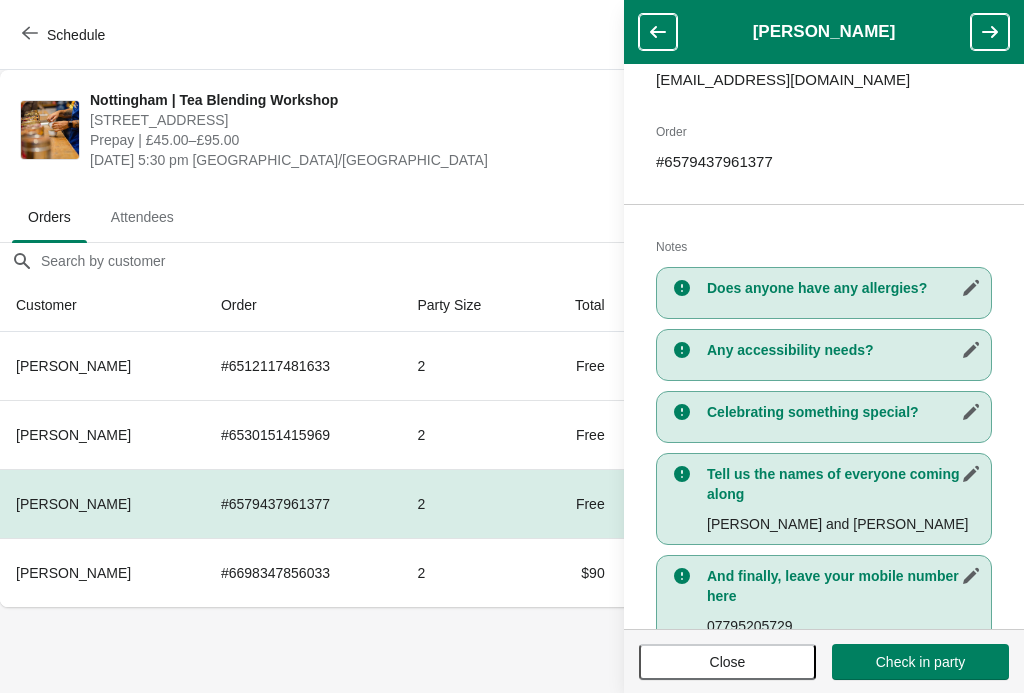 click at bounding box center [990, 32] 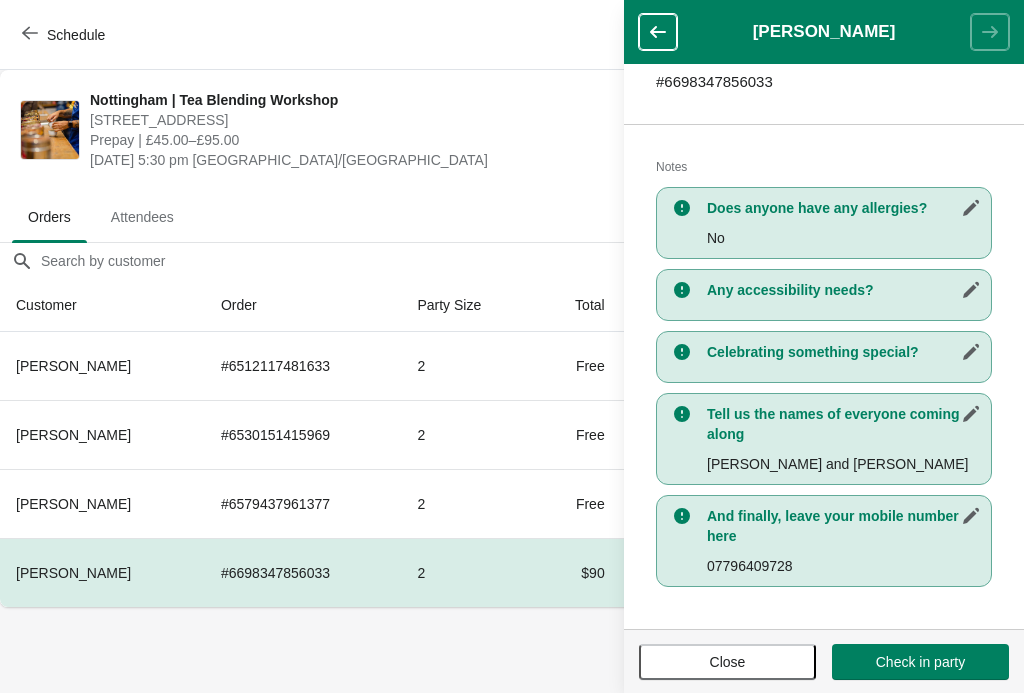 scroll, scrollTop: 349, scrollLeft: 0, axis: vertical 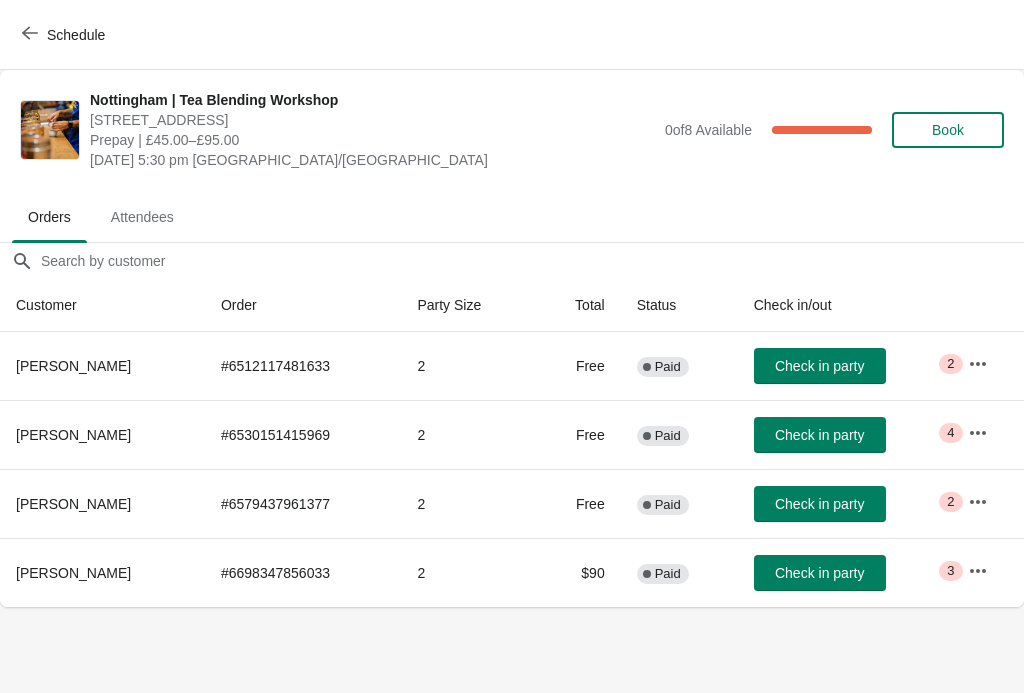 click 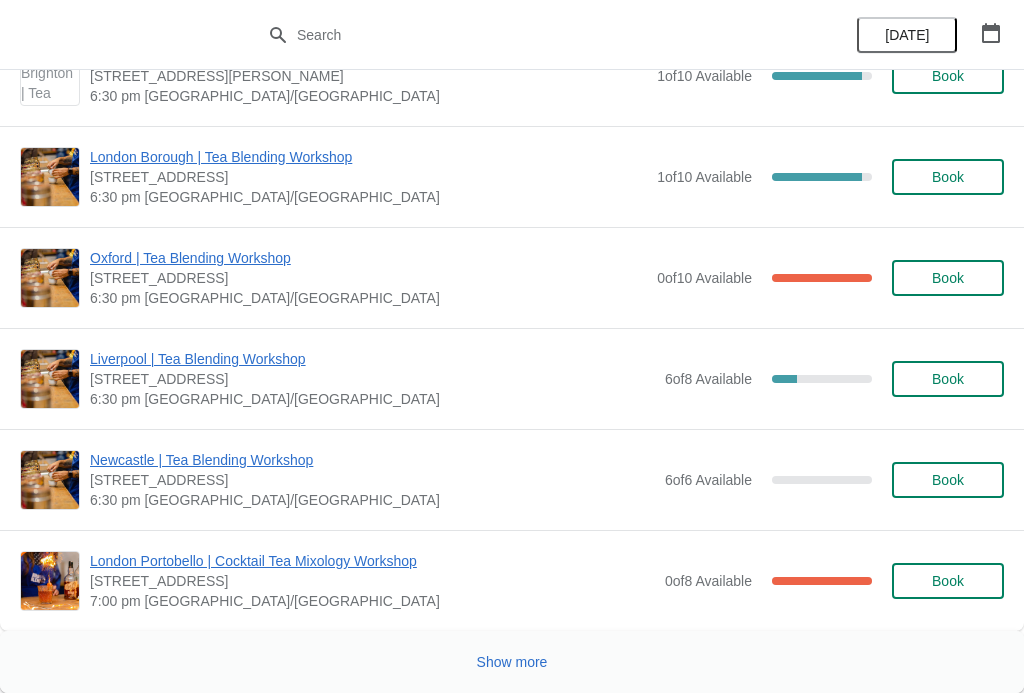 scroll, scrollTop: 2286, scrollLeft: 0, axis: vertical 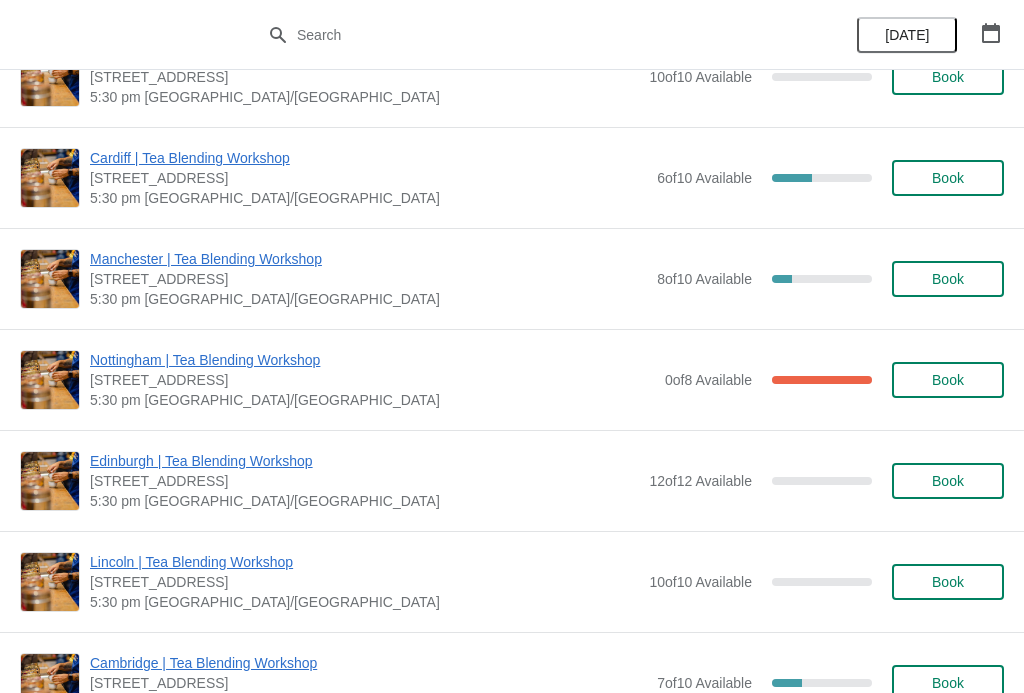 click on "Nottingham | Tea Blending Workshop" at bounding box center (372, 360) 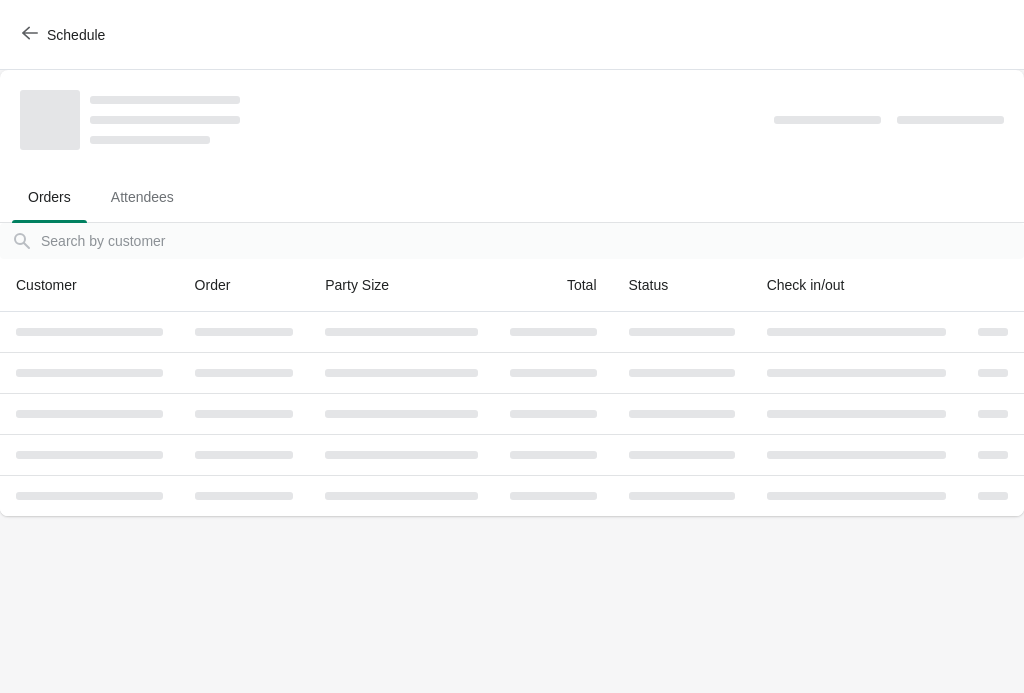 scroll, scrollTop: 0, scrollLeft: 0, axis: both 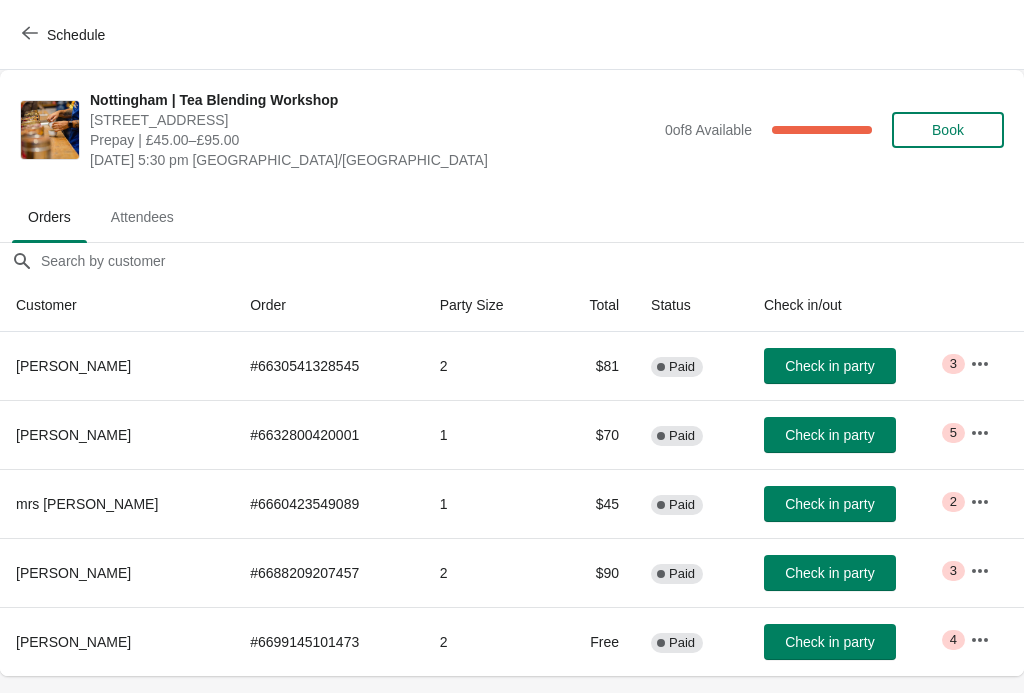 click 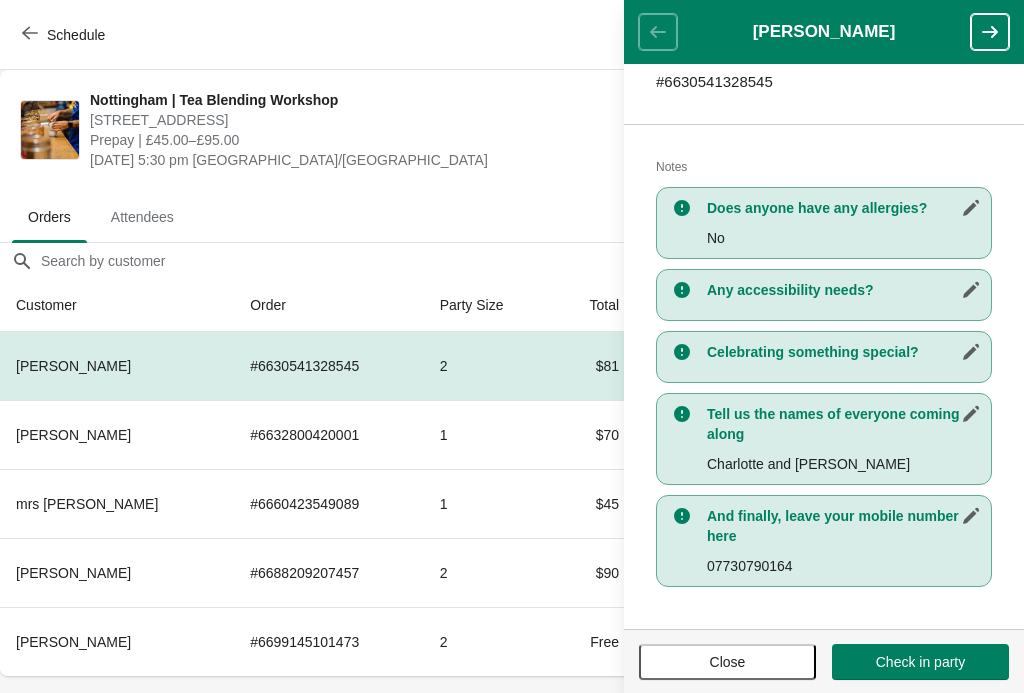scroll, scrollTop: 349, scrollLeft: 0, axis: vertical 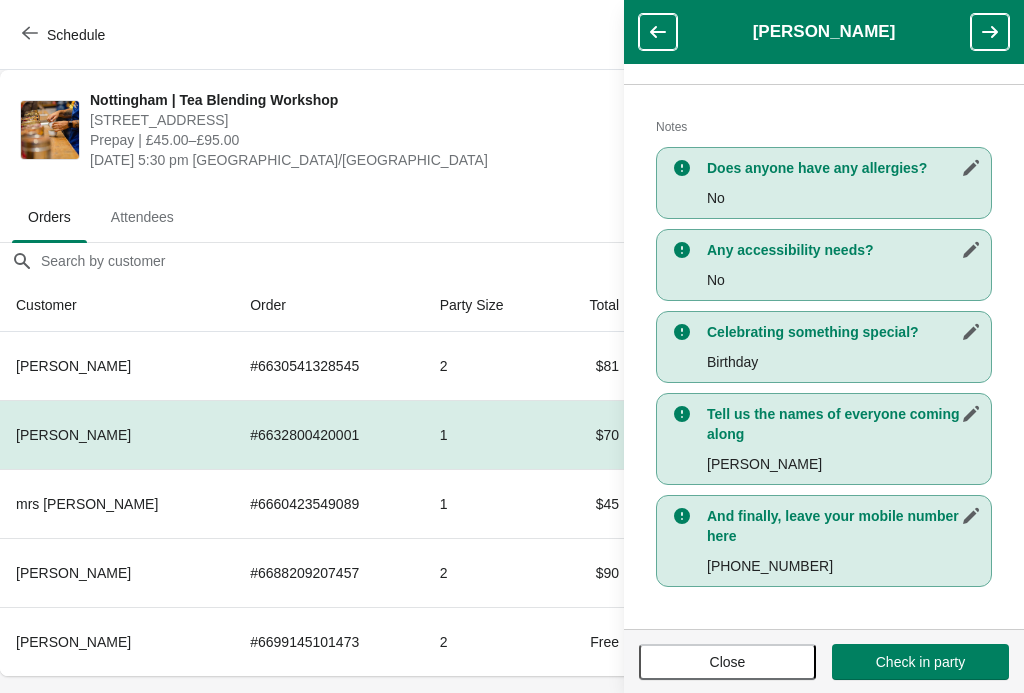 click 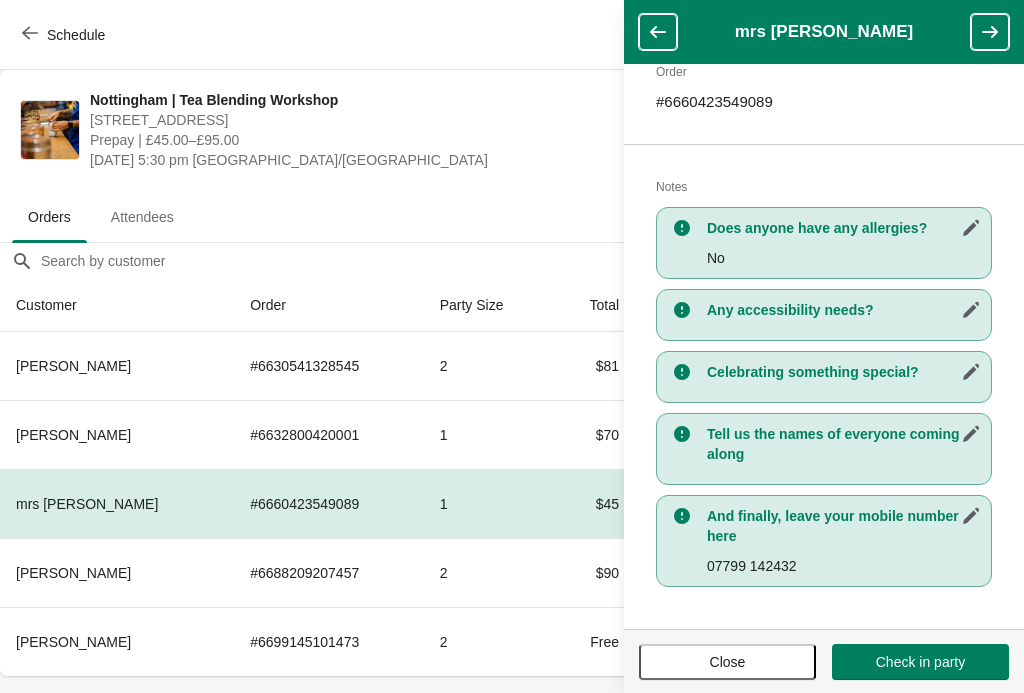 scroll, scrollTop: 329, scrollLeft: 0, axis: vertical 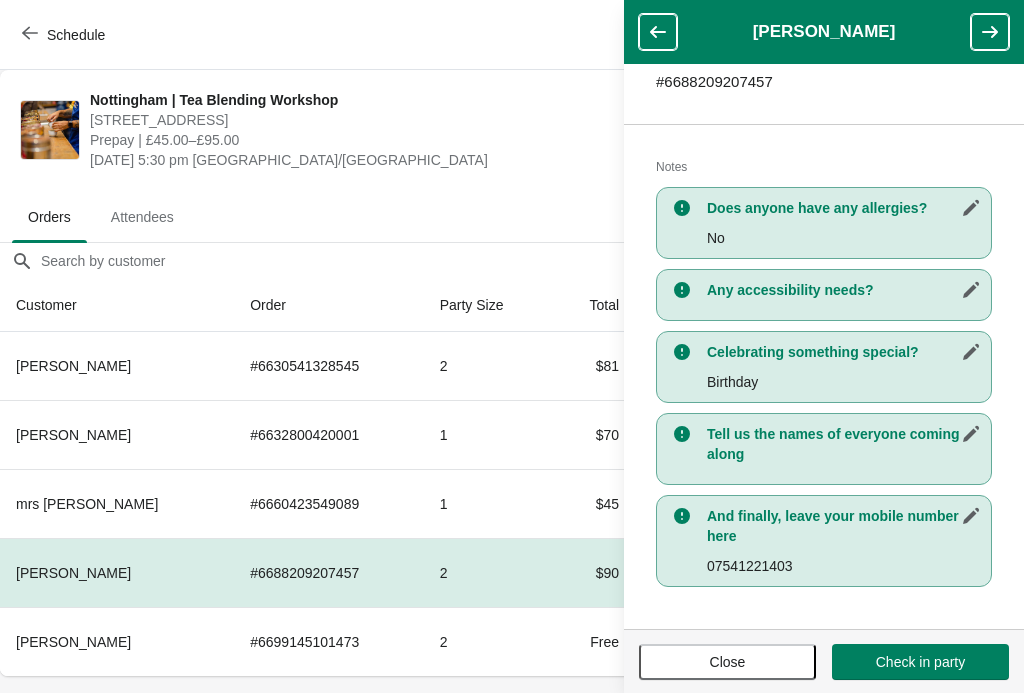 click 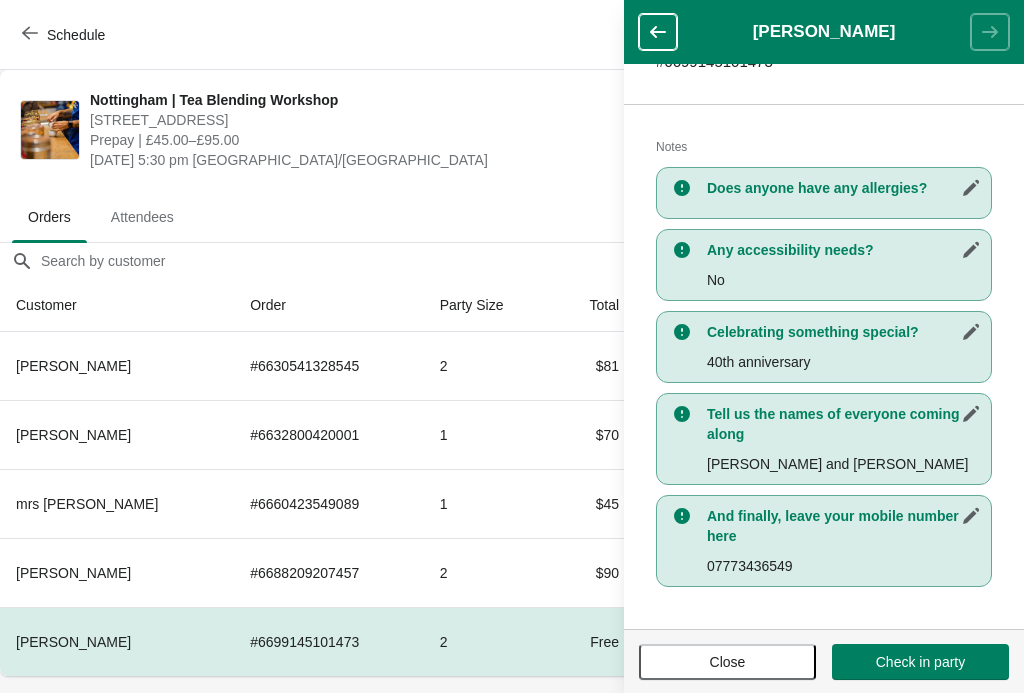 scroll, scrollTop: 369, scrollLeft: 0, axis: vertical 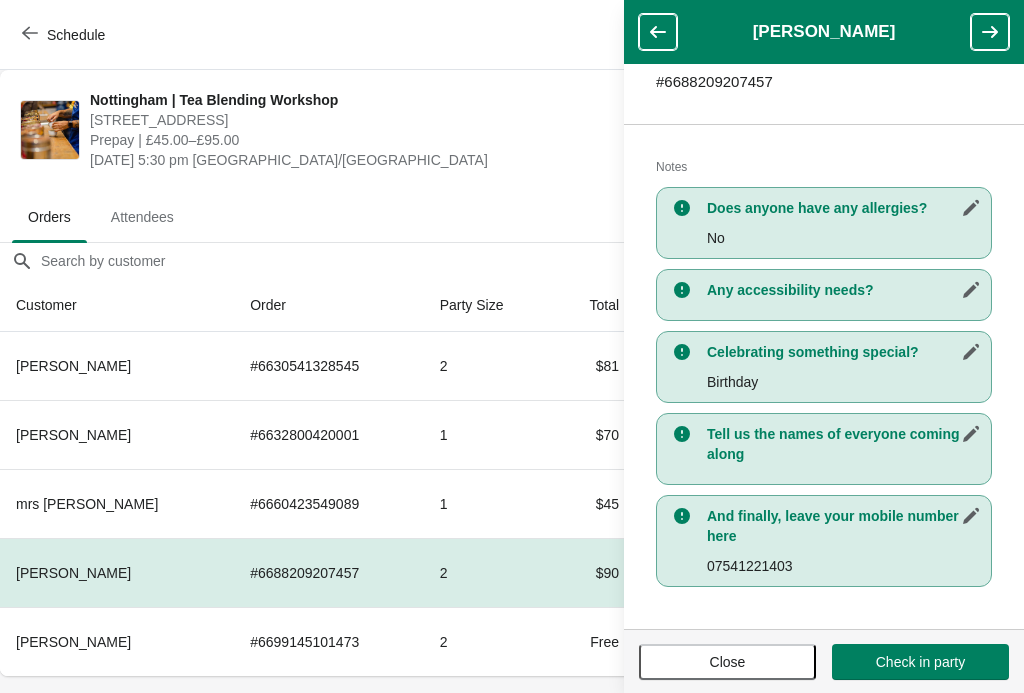 click at bounding box center [658, 32] 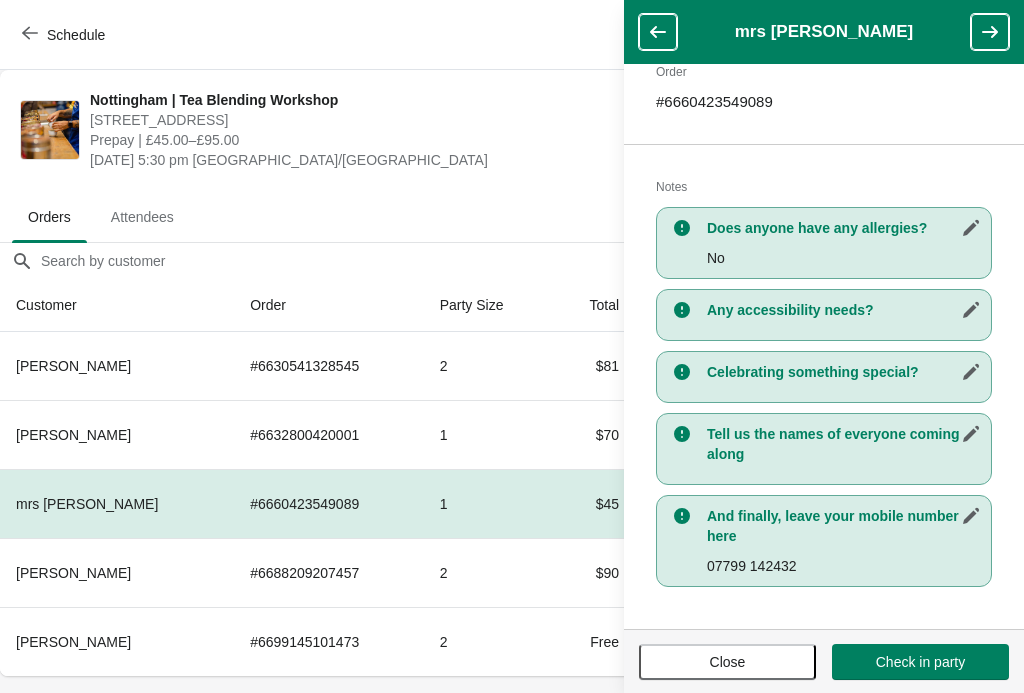 scroll, scrollTop: 329, scrollLeft: 0, axis: vertical 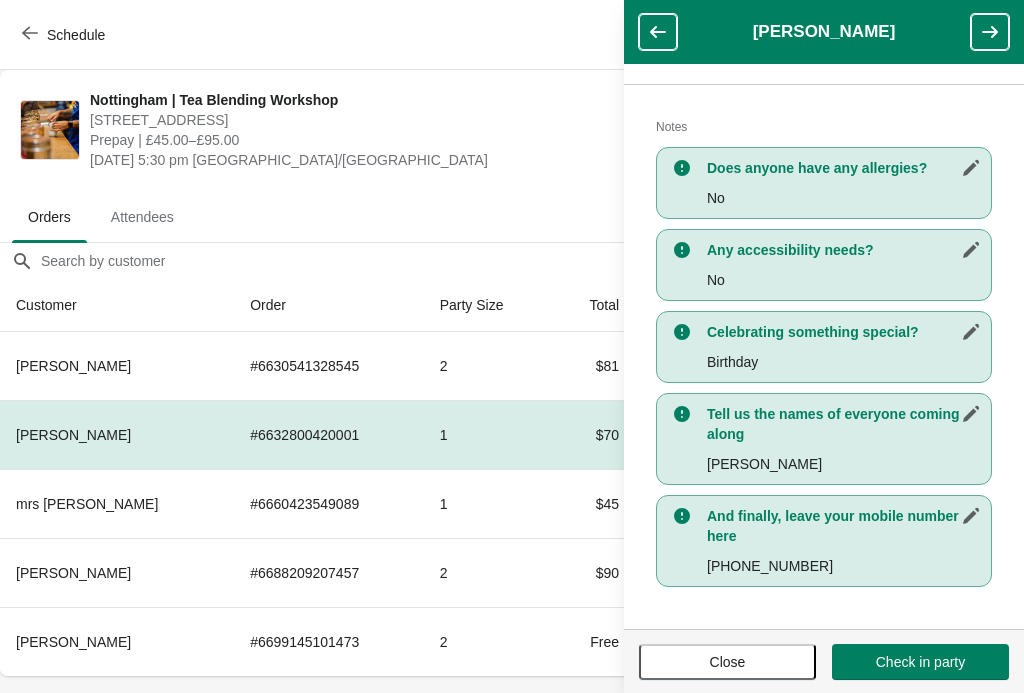 click 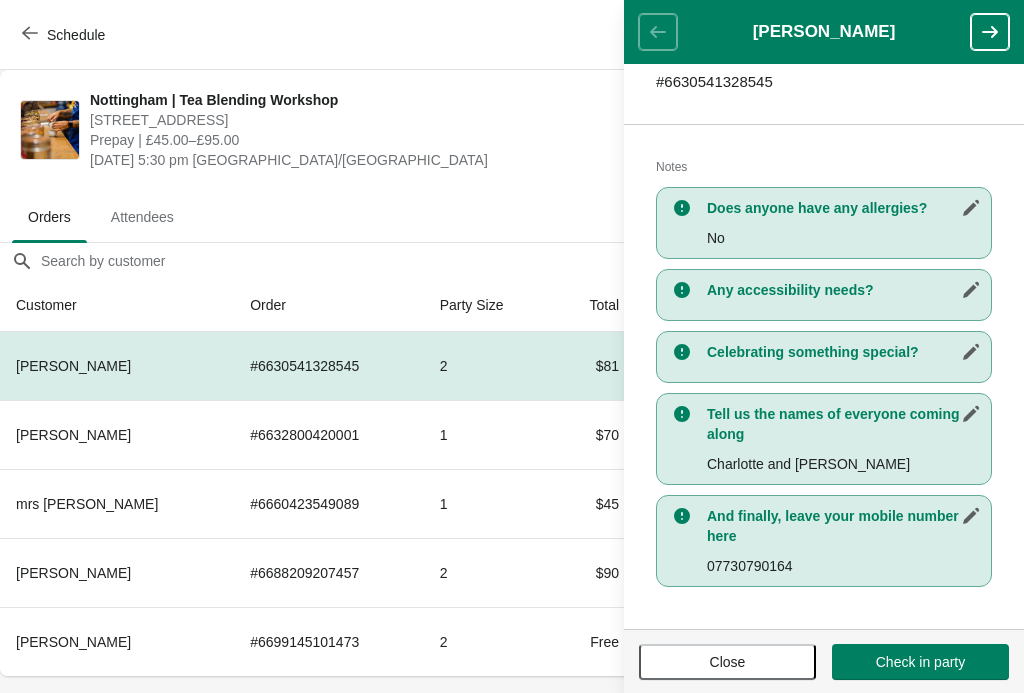 scroll, scrollTop: 349, scrollLeft: 0, axis: vertical 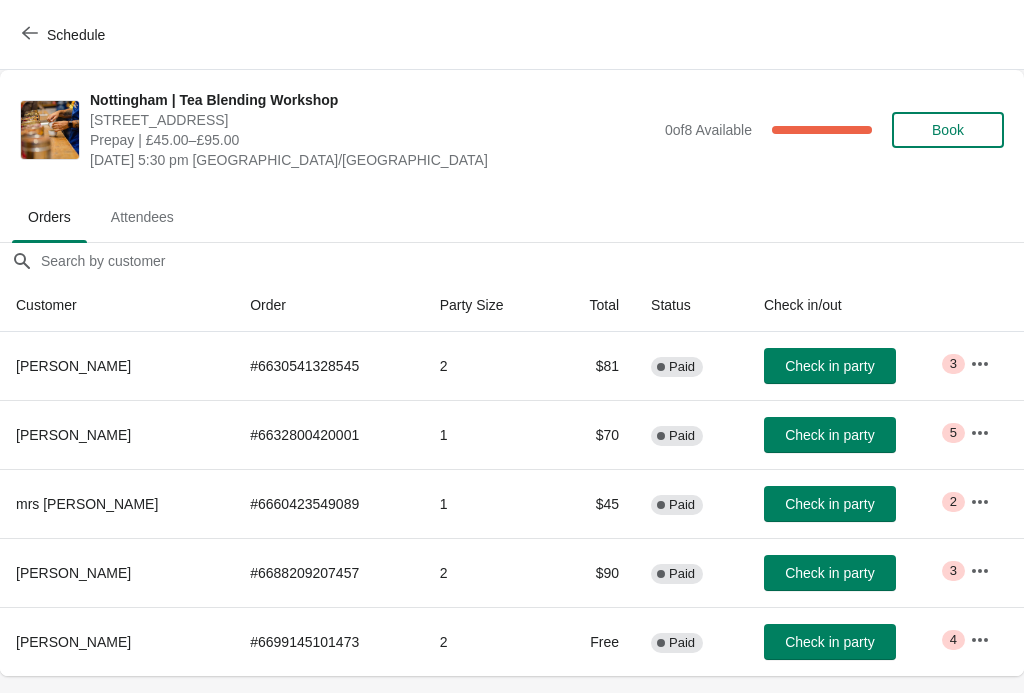 click on "Schedule" at bounding box center (65, 35) 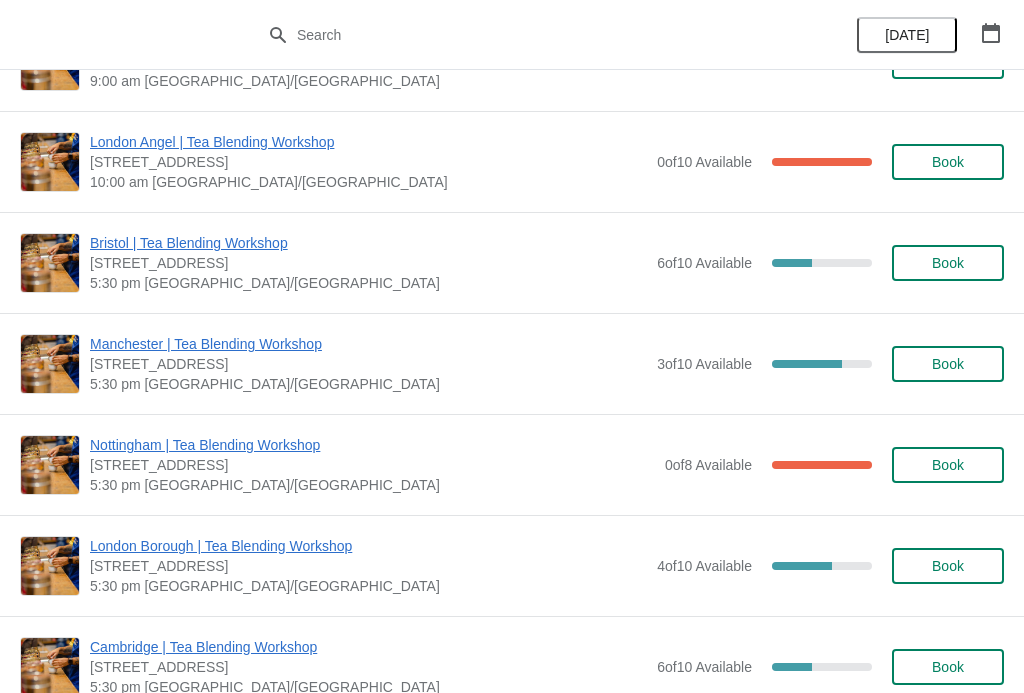 scroll, scrollTop: 573, scrollLeft: 0, axis: vertical 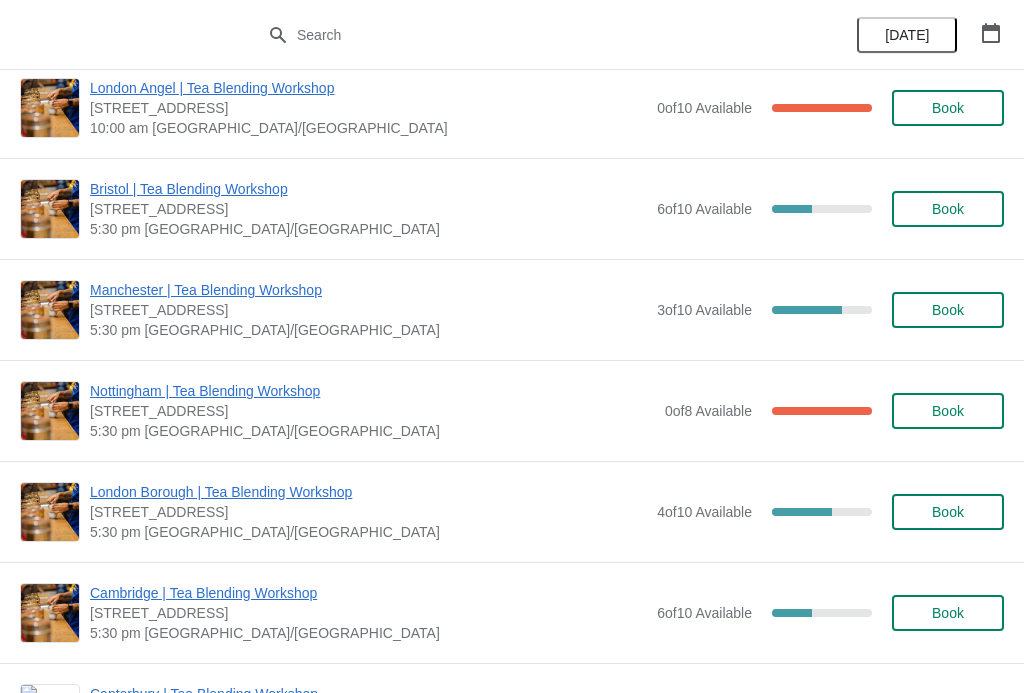 click on "Nottingham | Tea Blending Workshop" at bounding box center (372, 391) 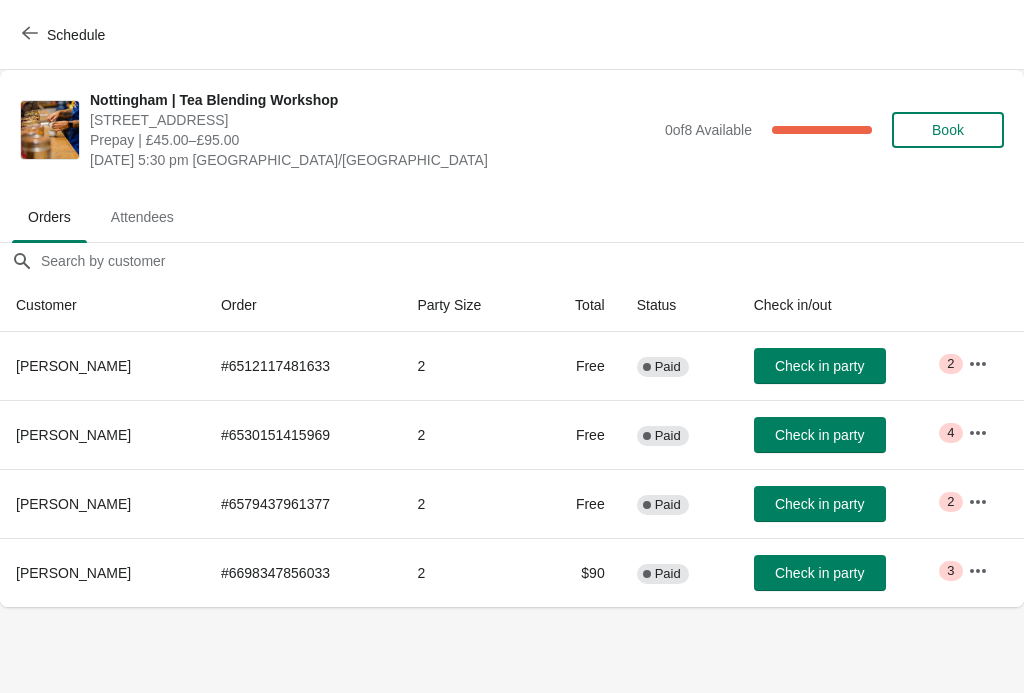 scroll, scrollTop: 0, scrollLeft: 0, axis: both 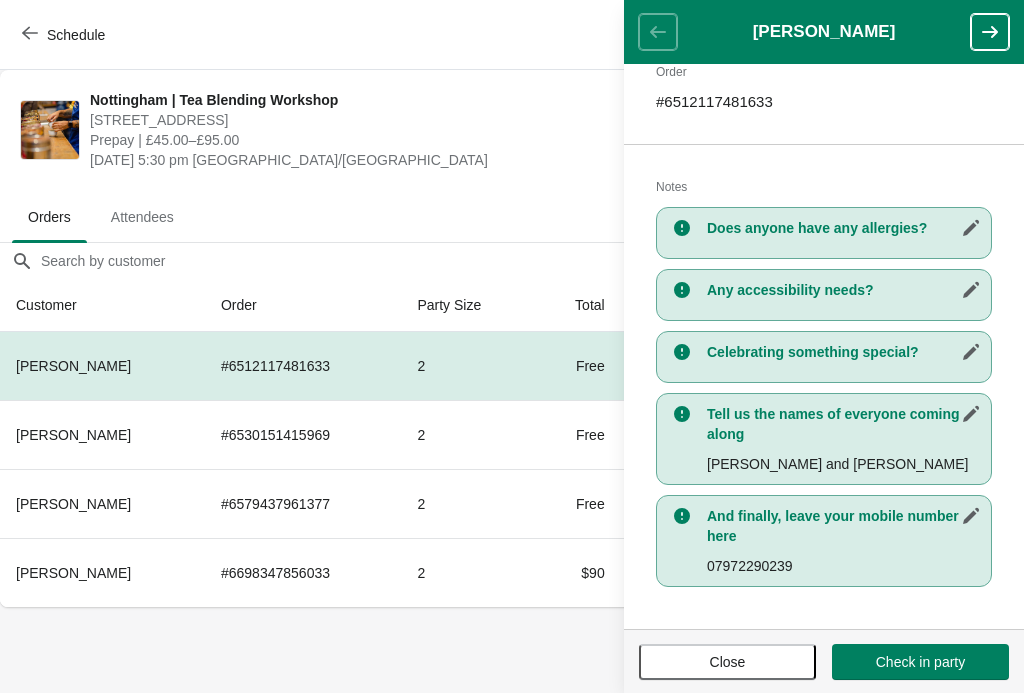click 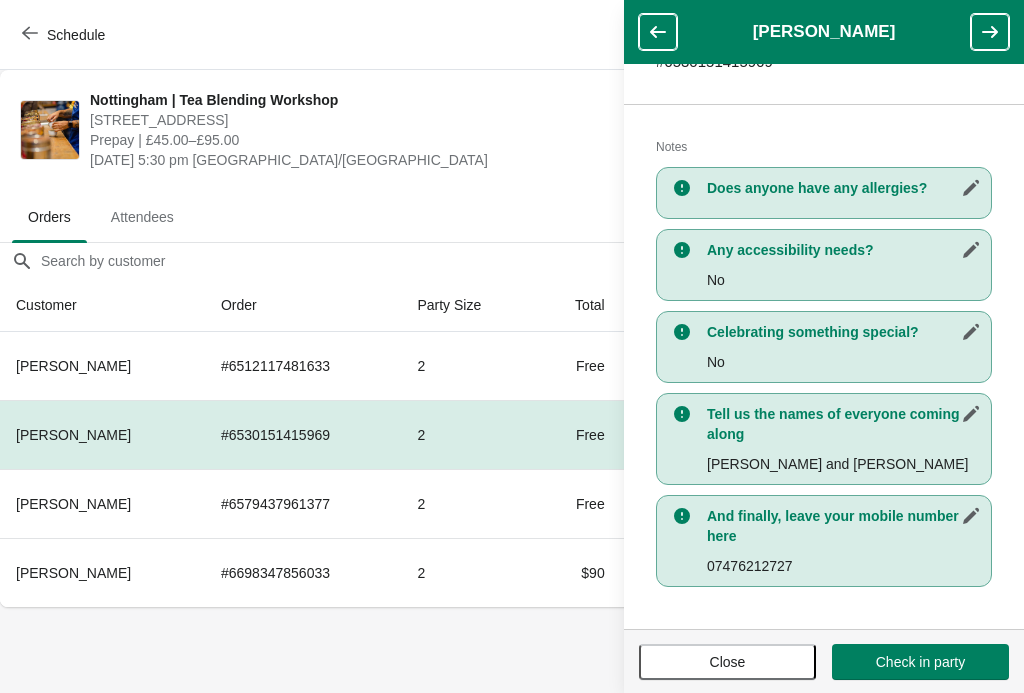 scroll, scrollTop: 369, scrollLeft: 0, axis: vertical 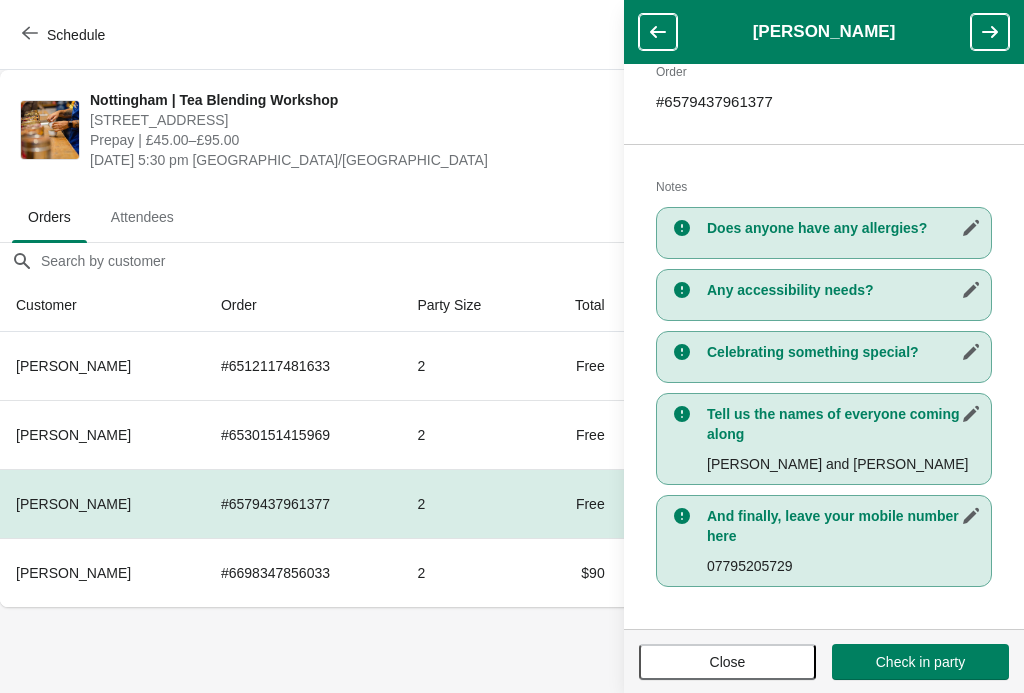 click 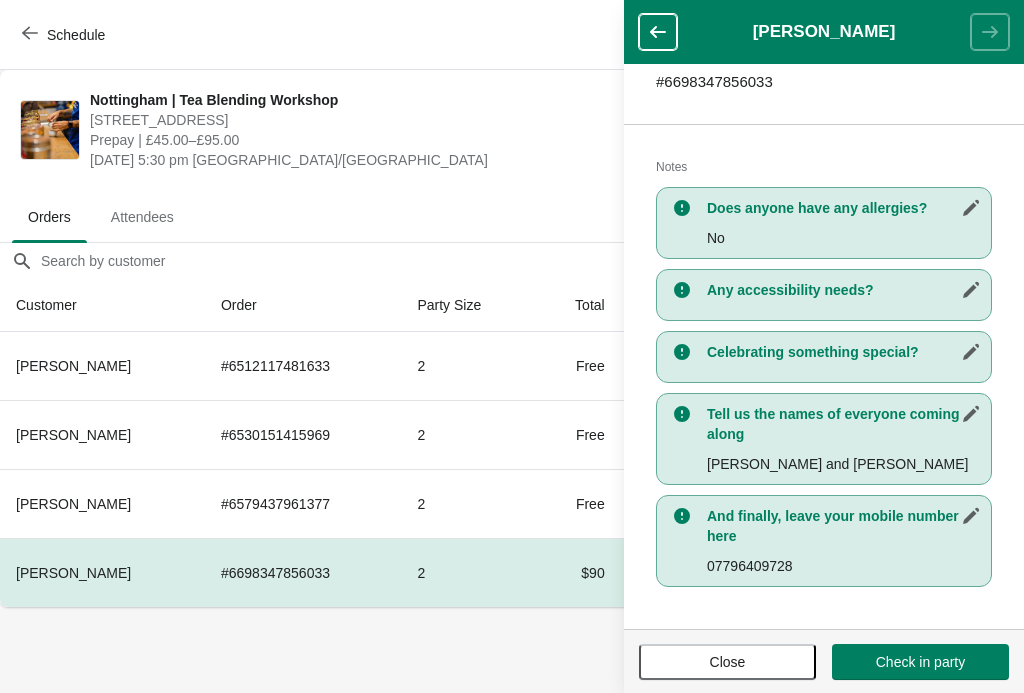scroll, scrollTop: 349, scrollLeft: 0, axis: vertical 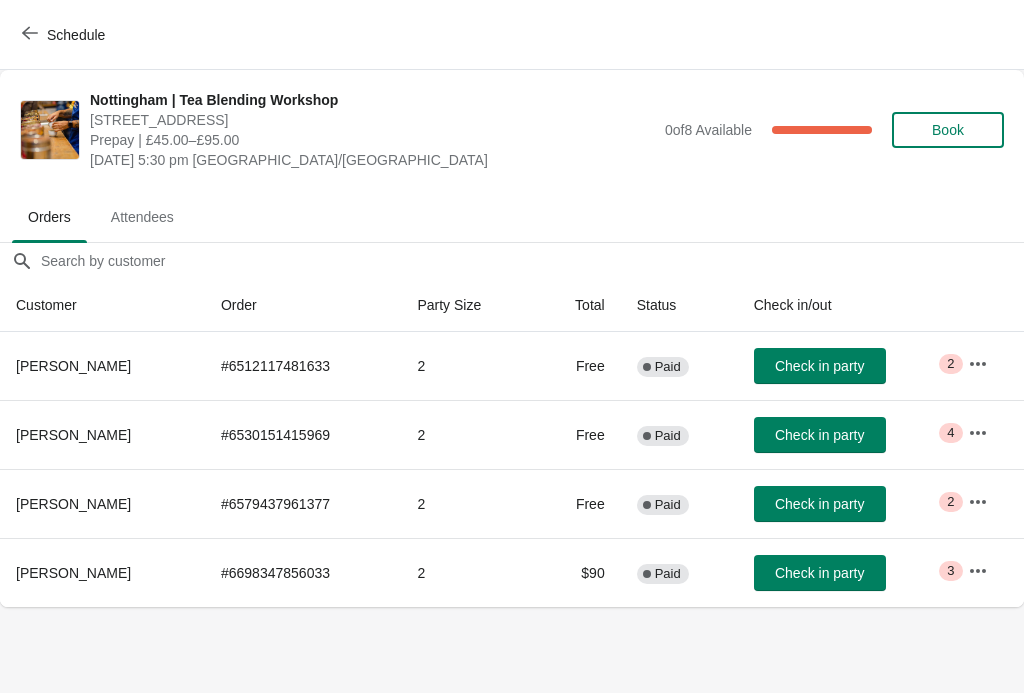 click on "Schedule" at bounding box center (65, 35) 